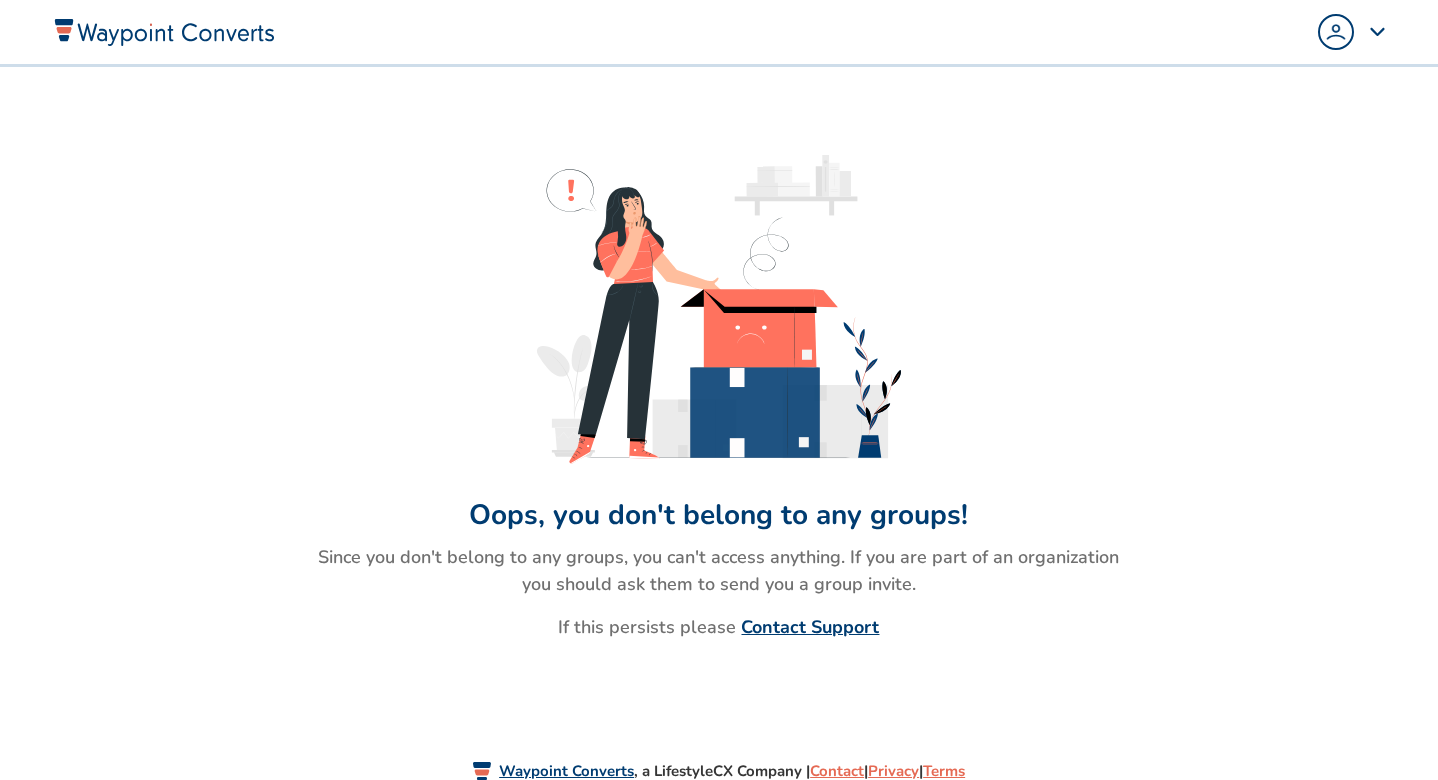scroll, scrollTop: 0, scrollLeft: 0, axis: both 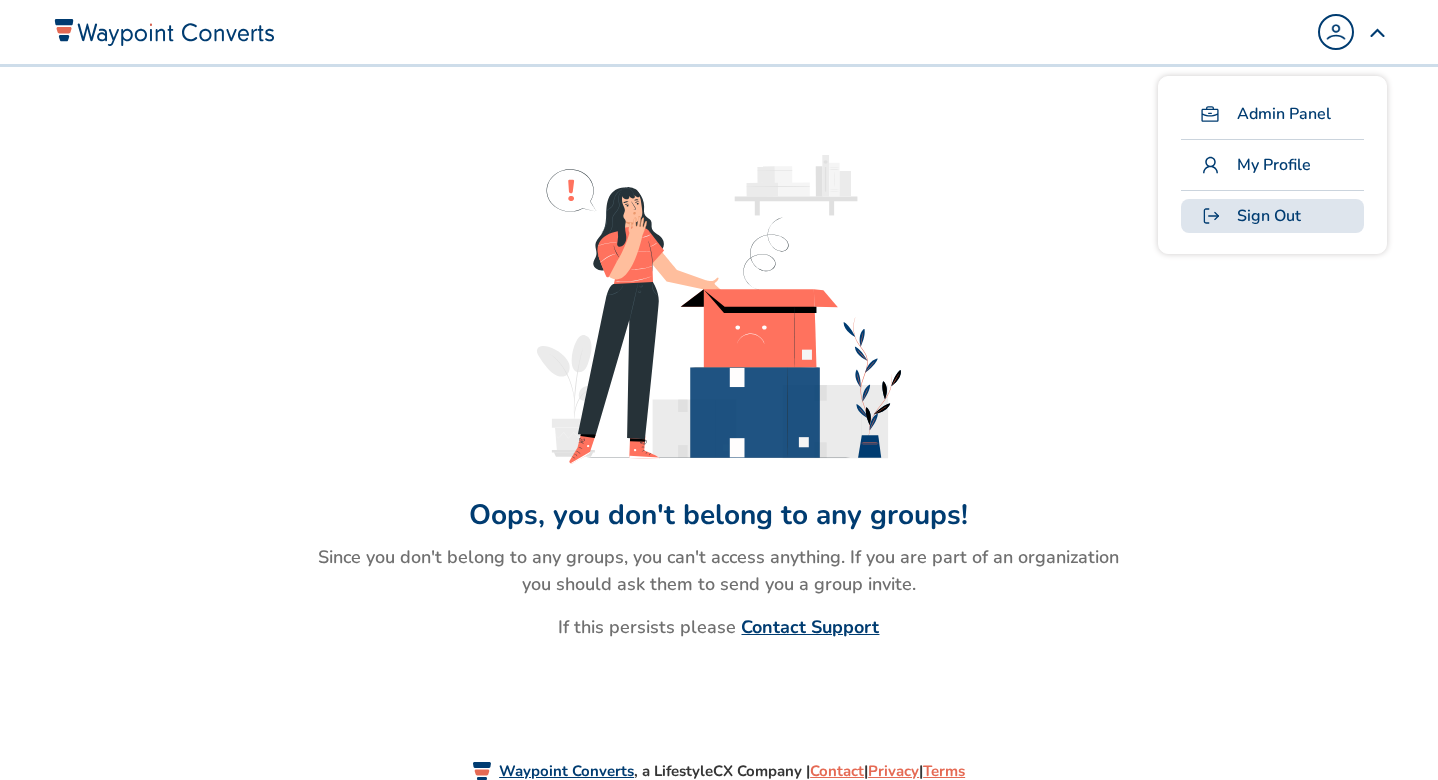 click on "Sign Out" at bounding box center (1269, 216) 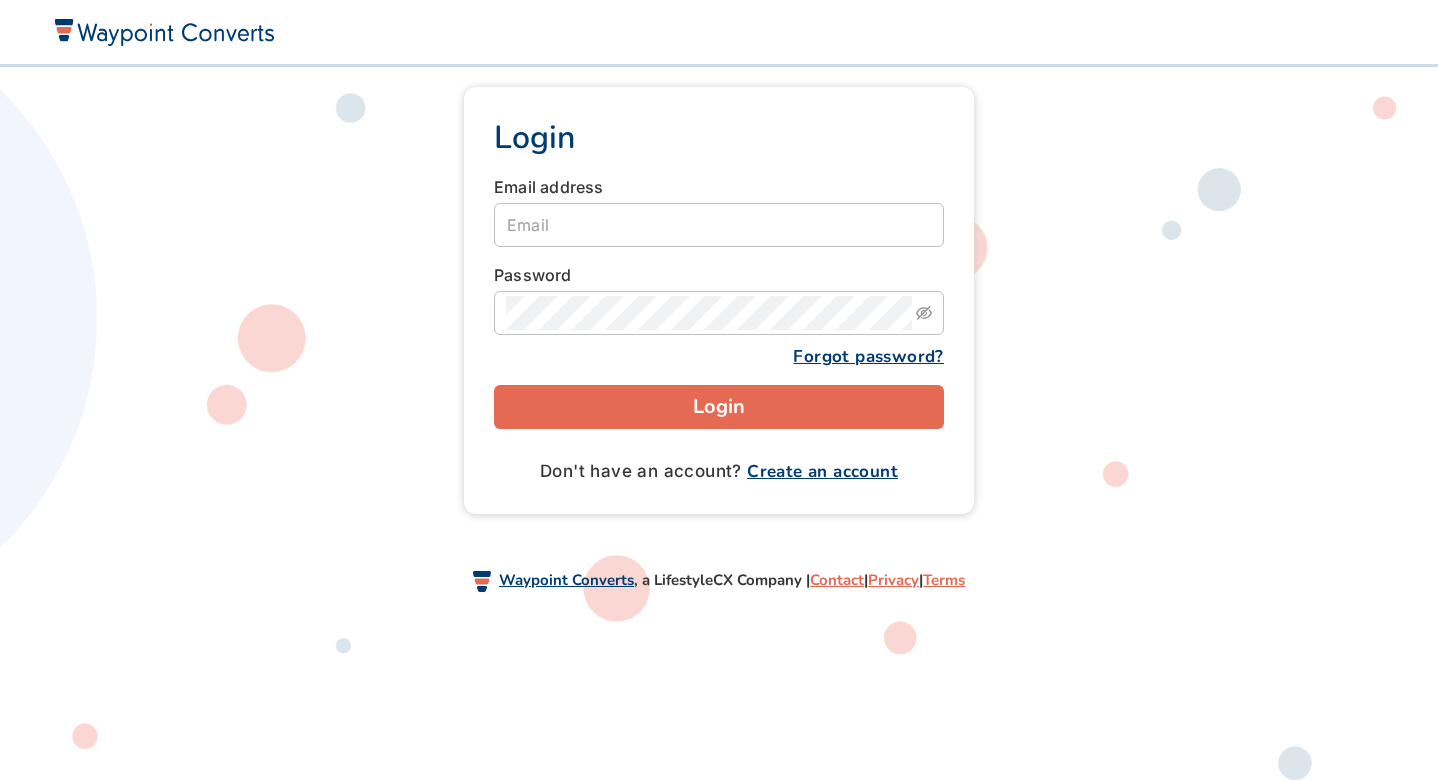 scroll, scrollTop: 0, scrollLeft: 0, axis: both 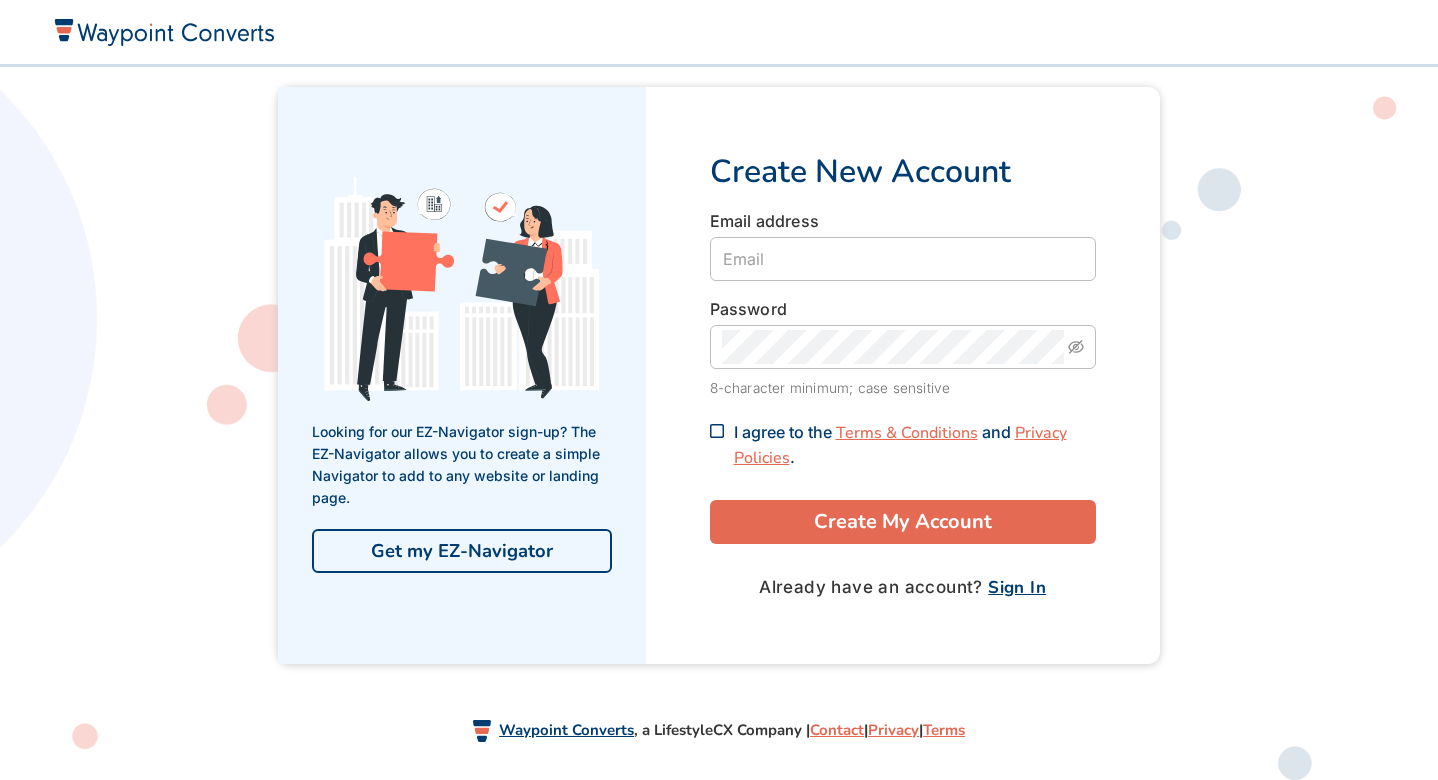 click on "Get my EZ-Navigator" at bounding box center (462, 551) 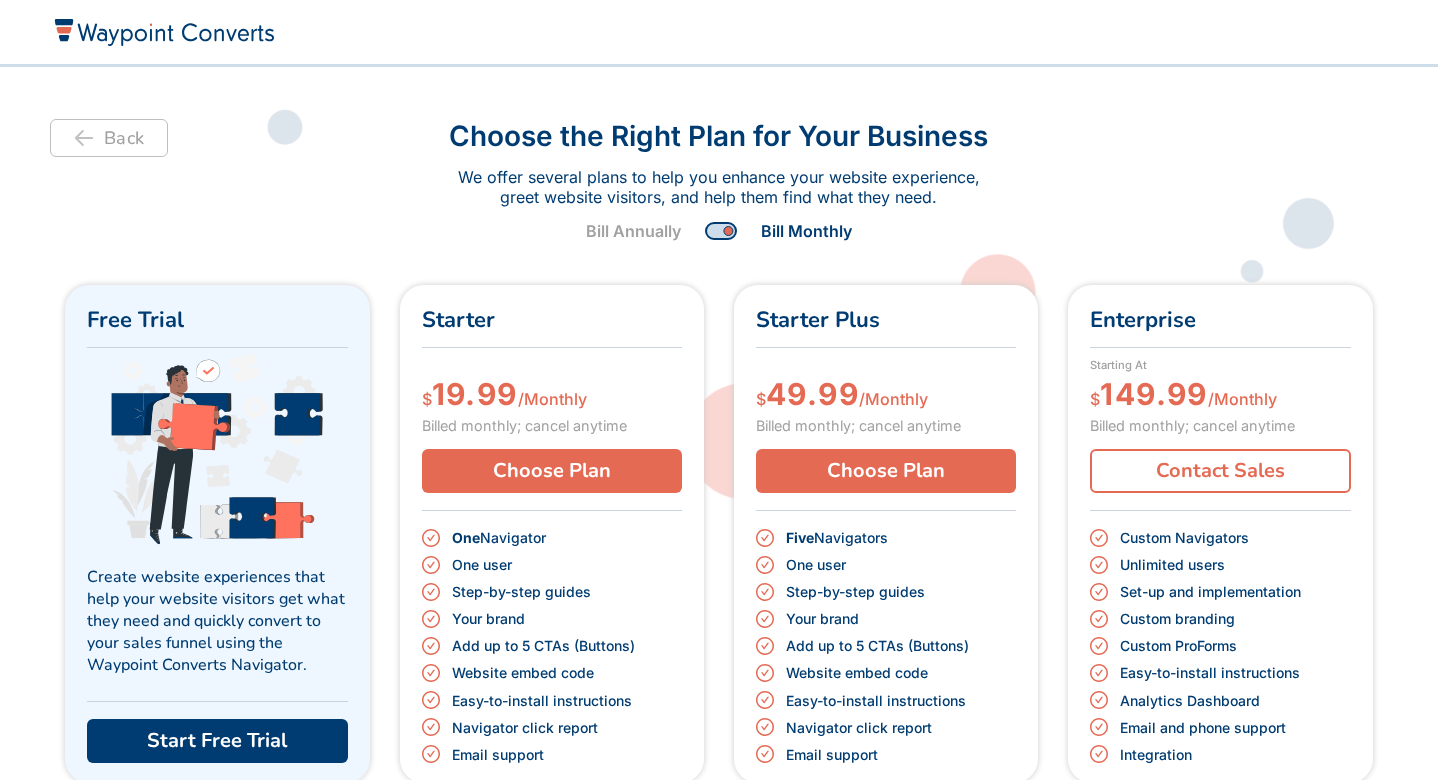 scroll, scrollTop: 0, scrollLeft: 0, axis: both 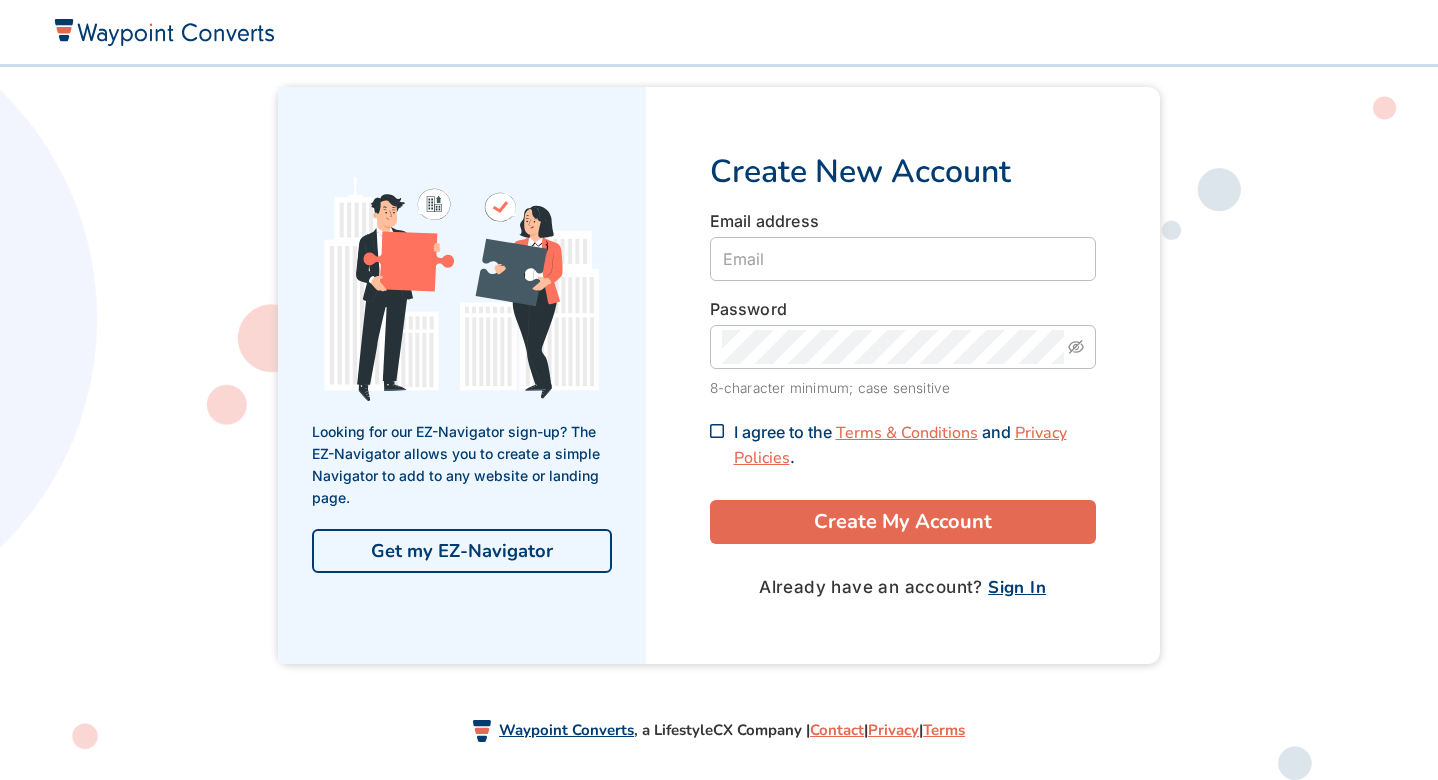click on "Sign In" at bounding box center (1017, 587) 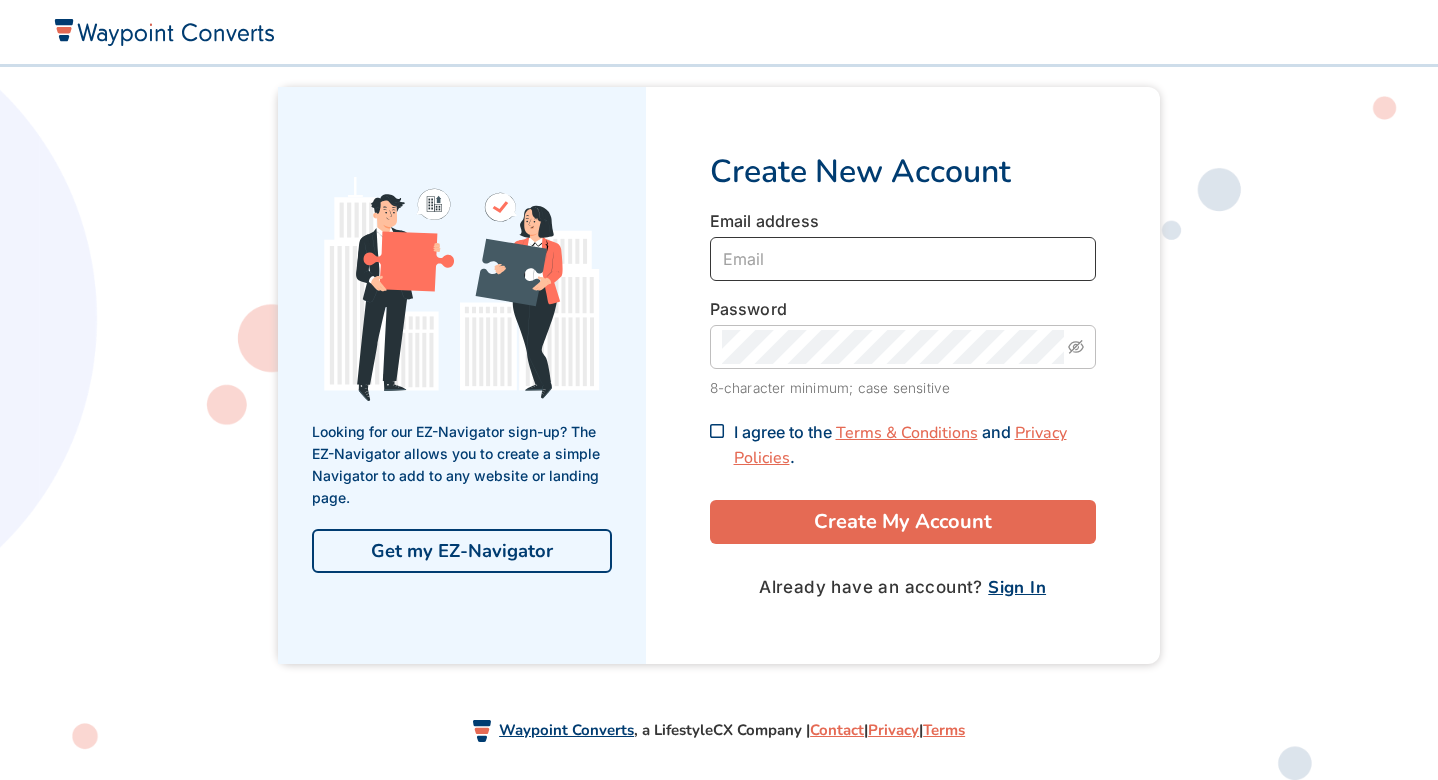 click at bounding box center (903, 259) 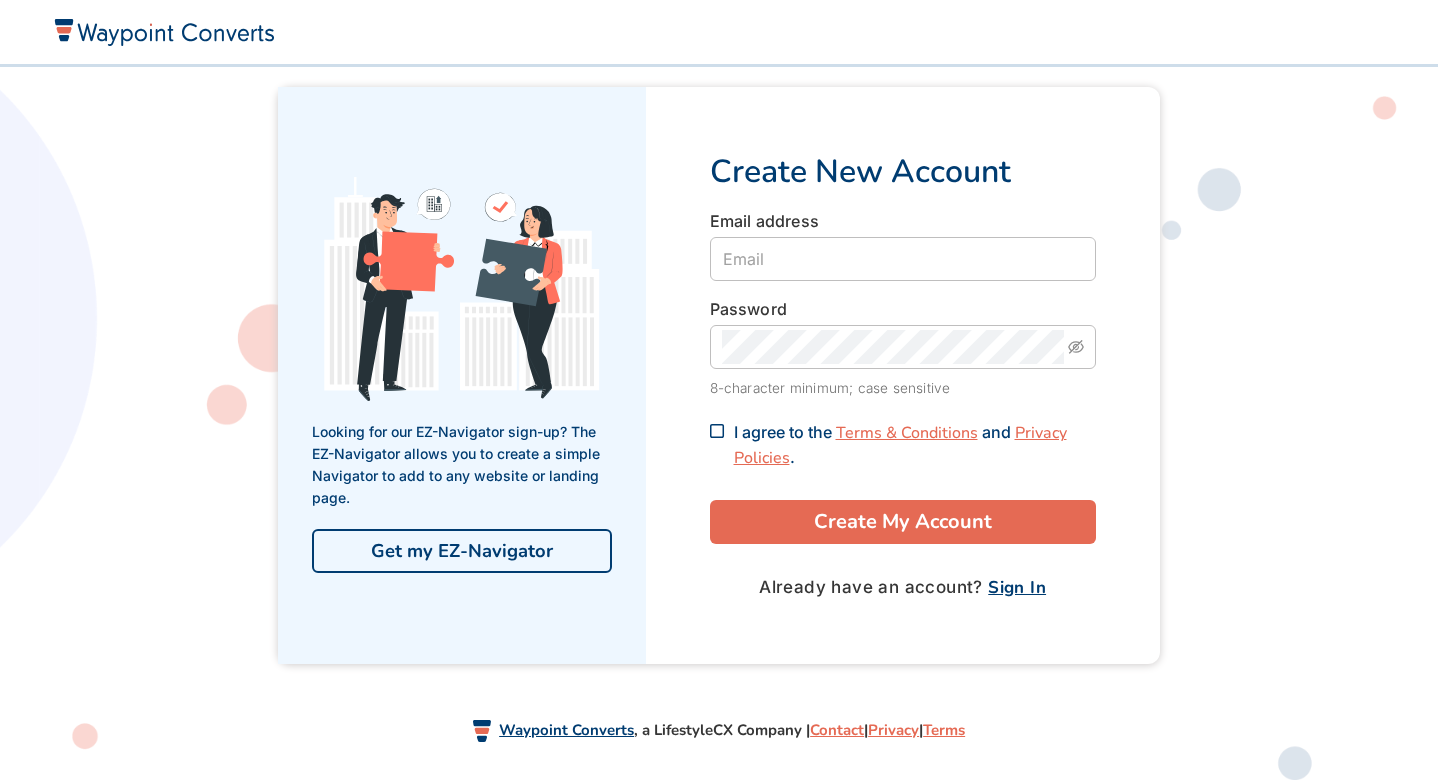 click on "Email address" at bounding box center (903, 245) 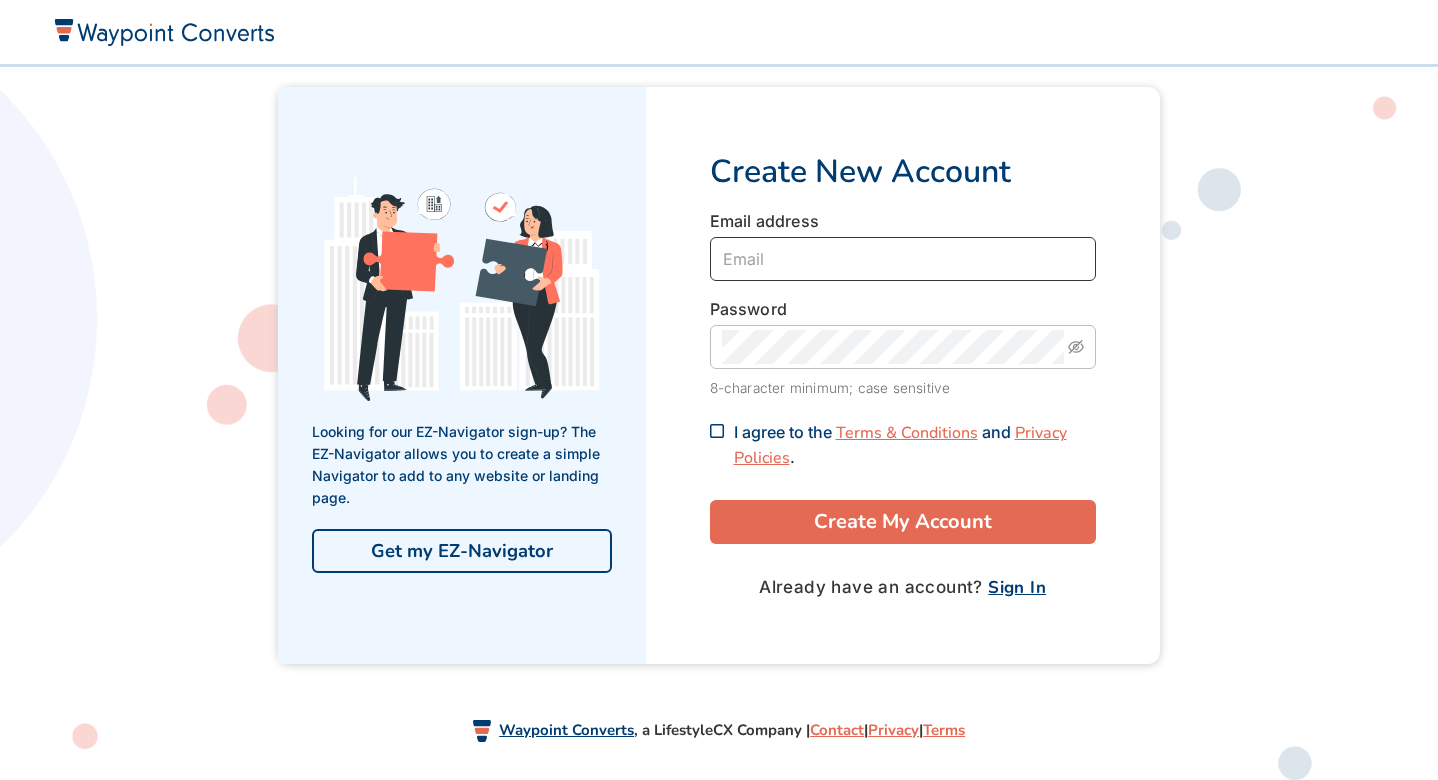 click at bounding box center (903, 259) 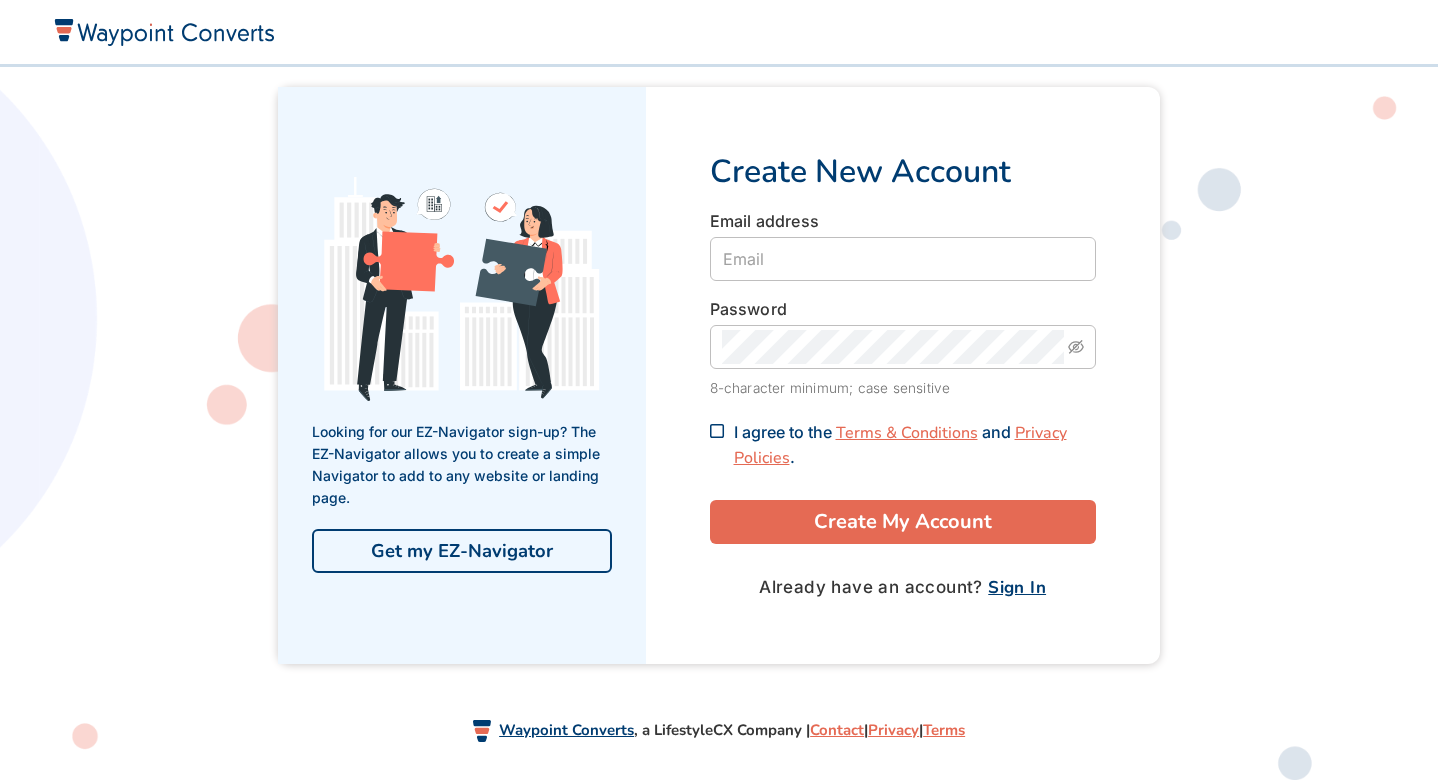 click on "Create New Account Email address Password 8-character minimum; case sensitive I agree to the   Terms & Conditions   and   Privacy Policies . Create My Account Already have an account?   Sign In" at bounding box center [903, 375] 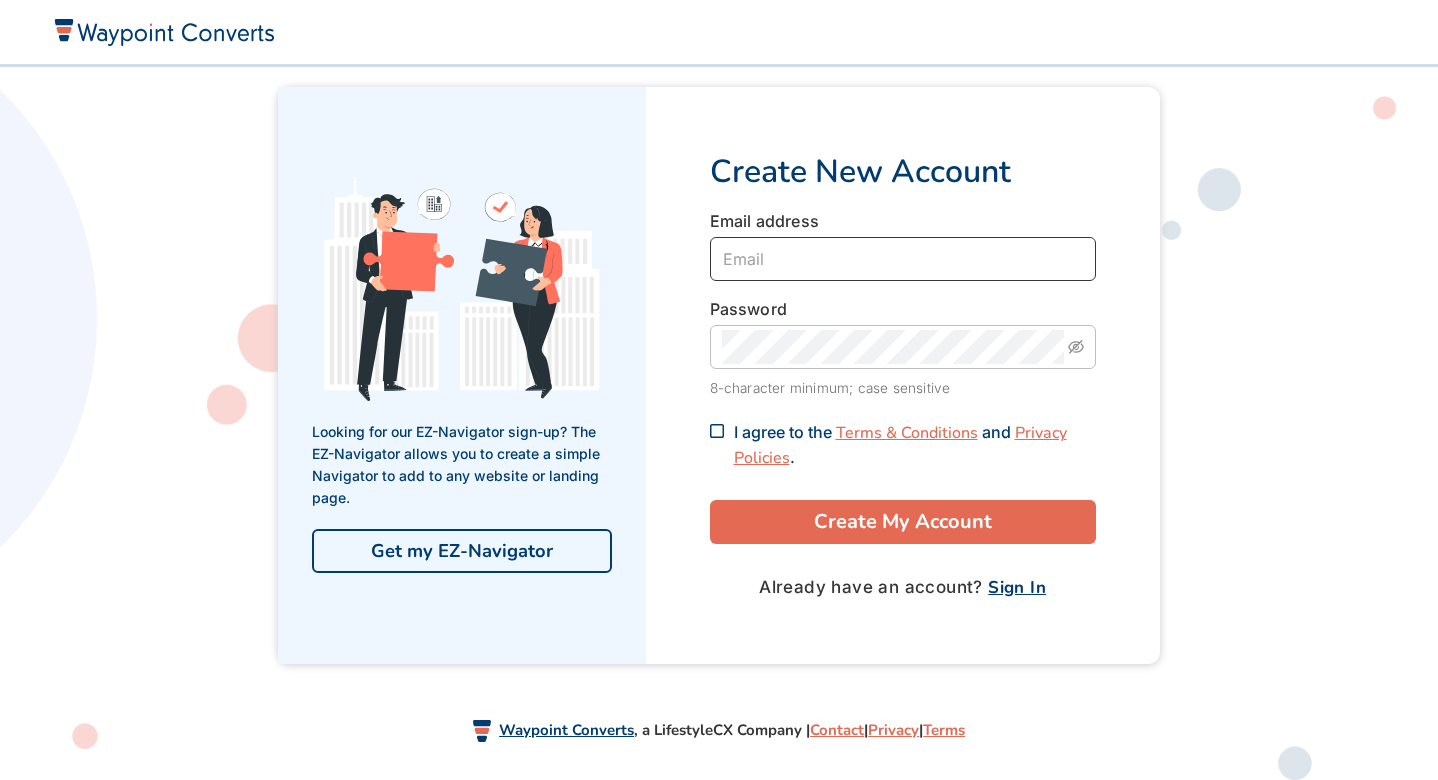 click at bounding box center (903, 259) 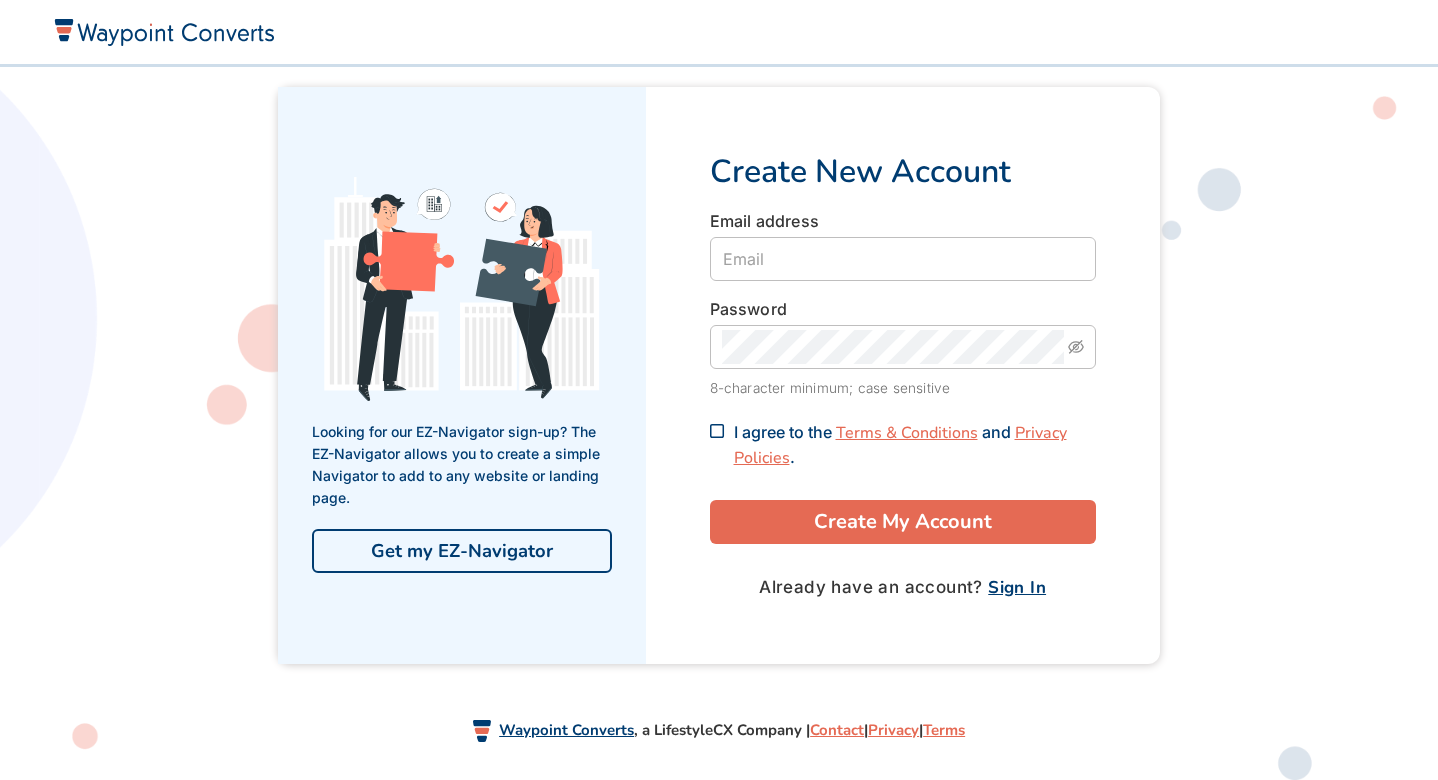 click on "Create New Account Email address Password 8-character minimum; case sensitive I agree to the   Terms & Conditions   and   Privacy Policies . Create My Account Already have an account?   Sign In" at bounding box center (903, 375) 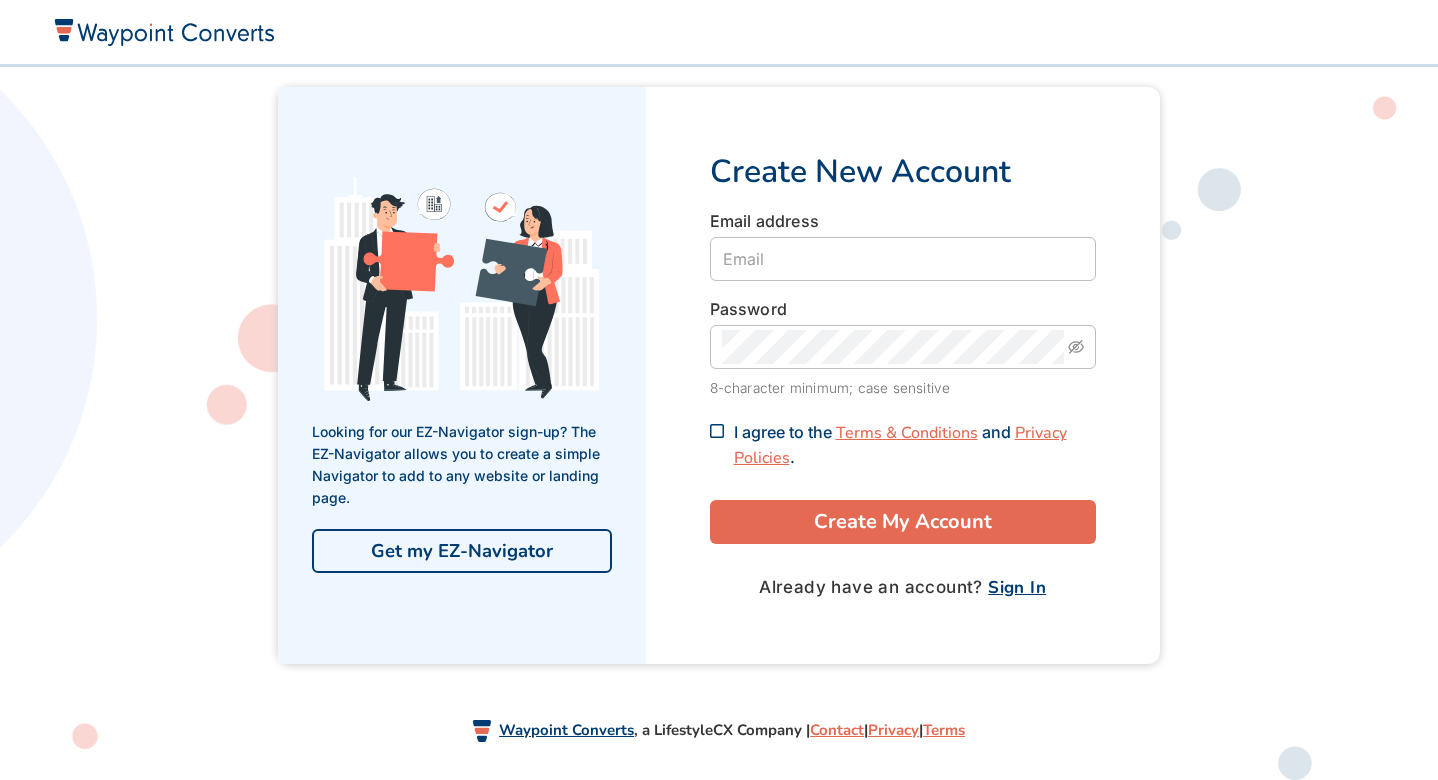 click on "Sign In" at bounding box center [1017, 587] 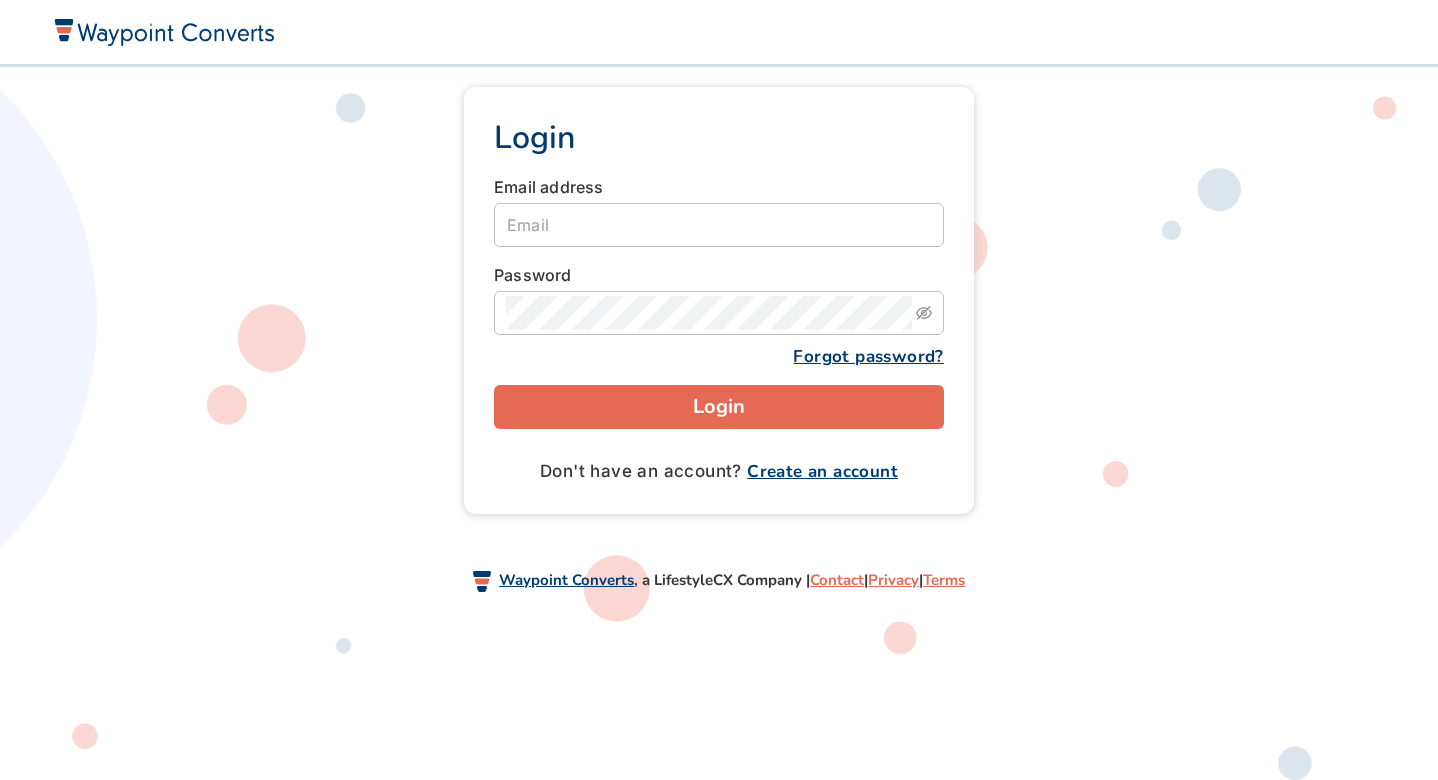scroll, scrollTop: 0, scrollLeft: 0, axis: both 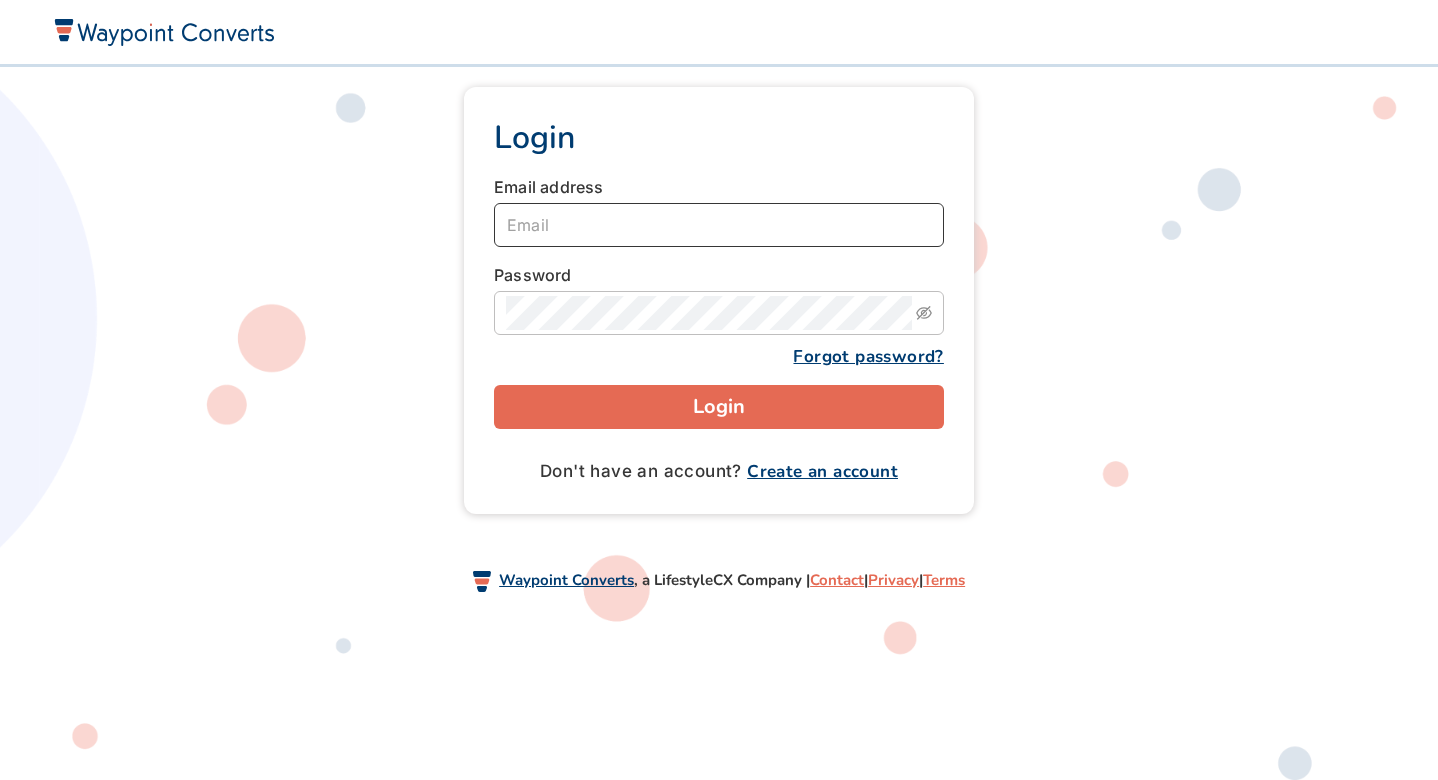 click at bounding box center [719, 225] 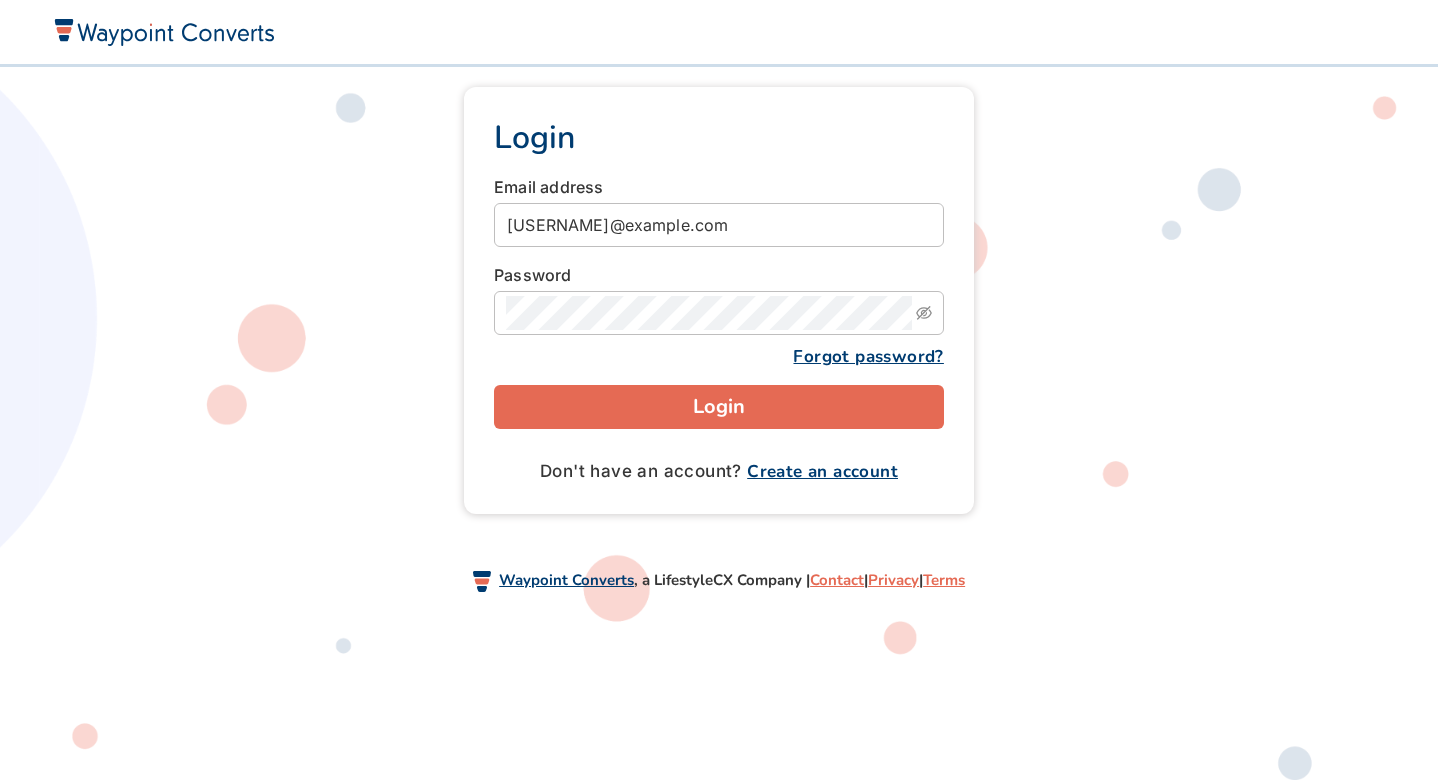 click on "Login" at bounding box center [719, 407] 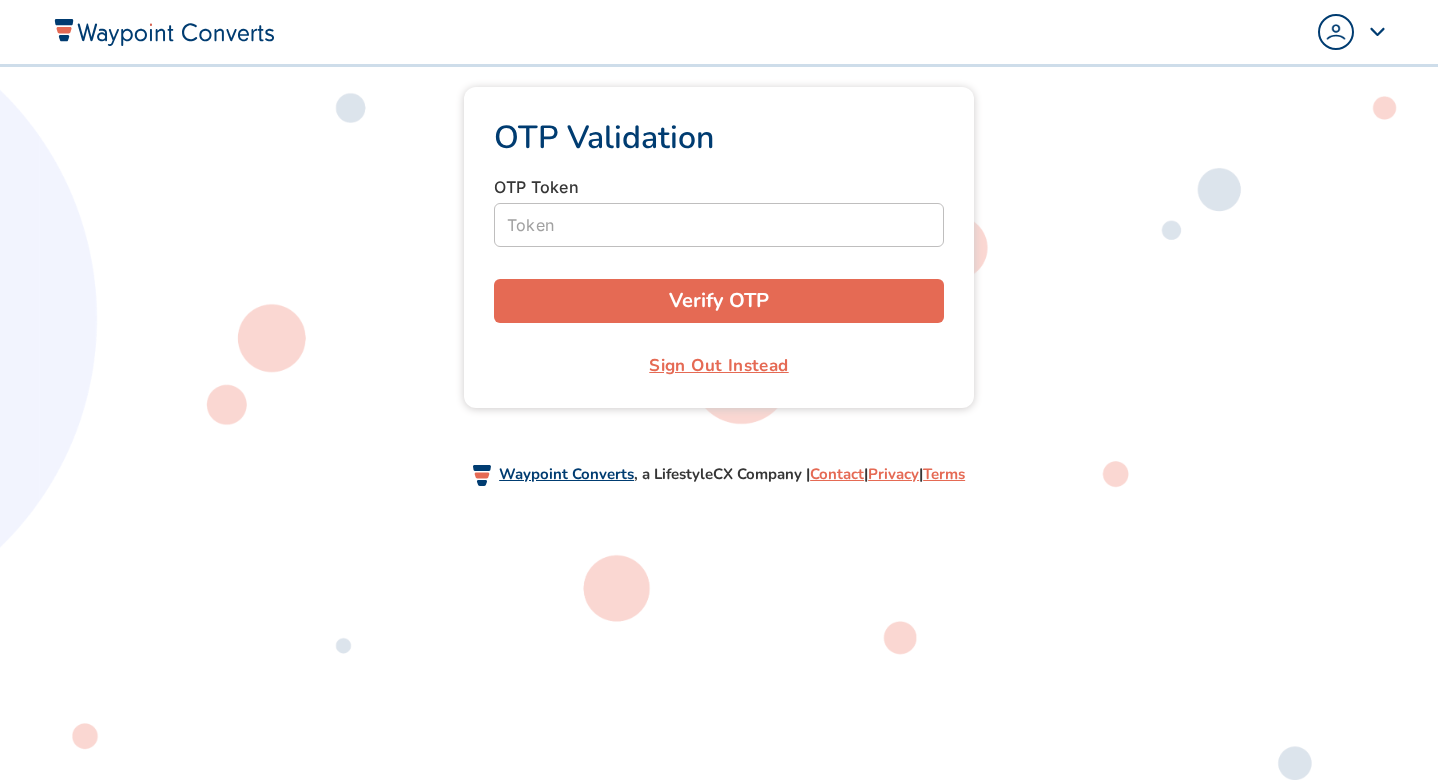 scroll, scrollTop: 0, scrollLeft: 0, axis: both 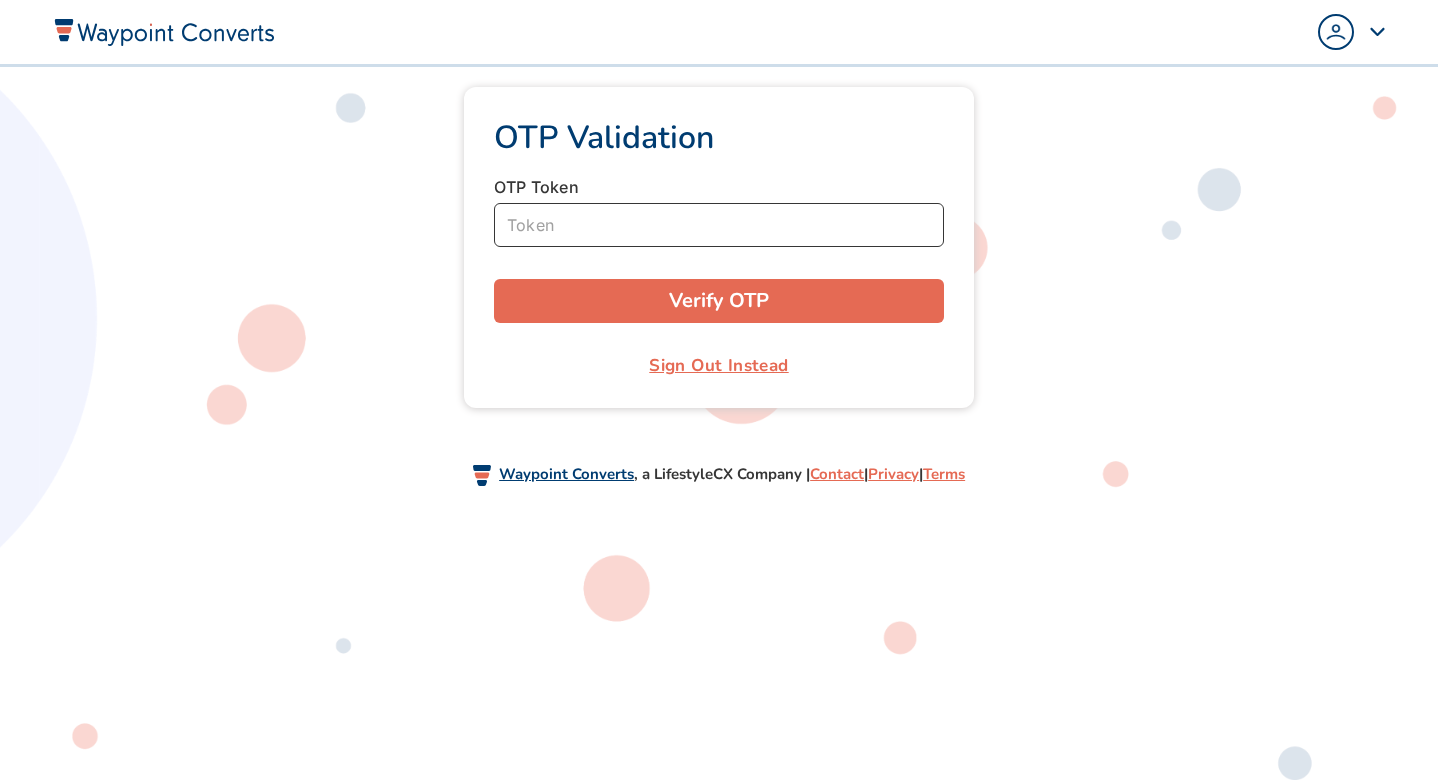 click at bounding box center (719, 225) 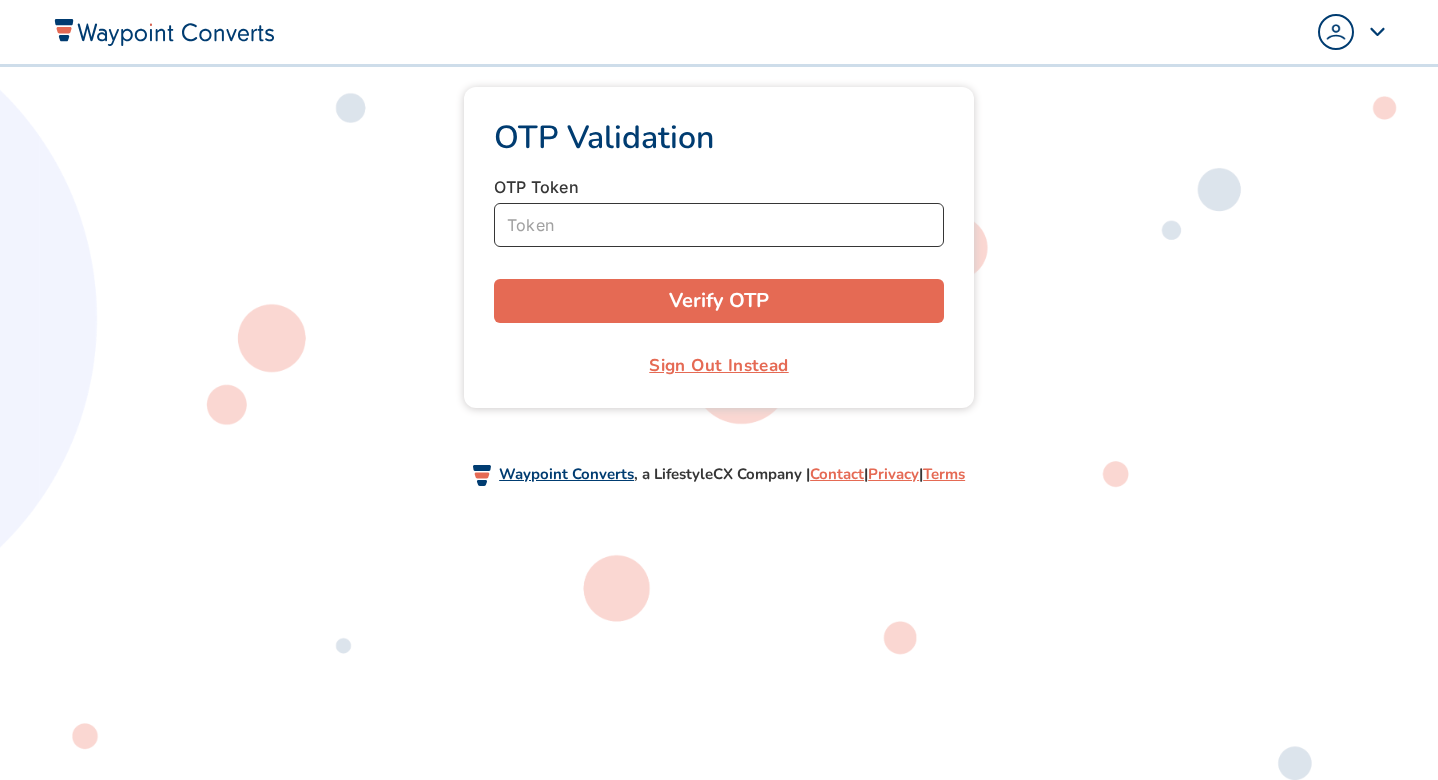 click at bounding box center (719, 225) 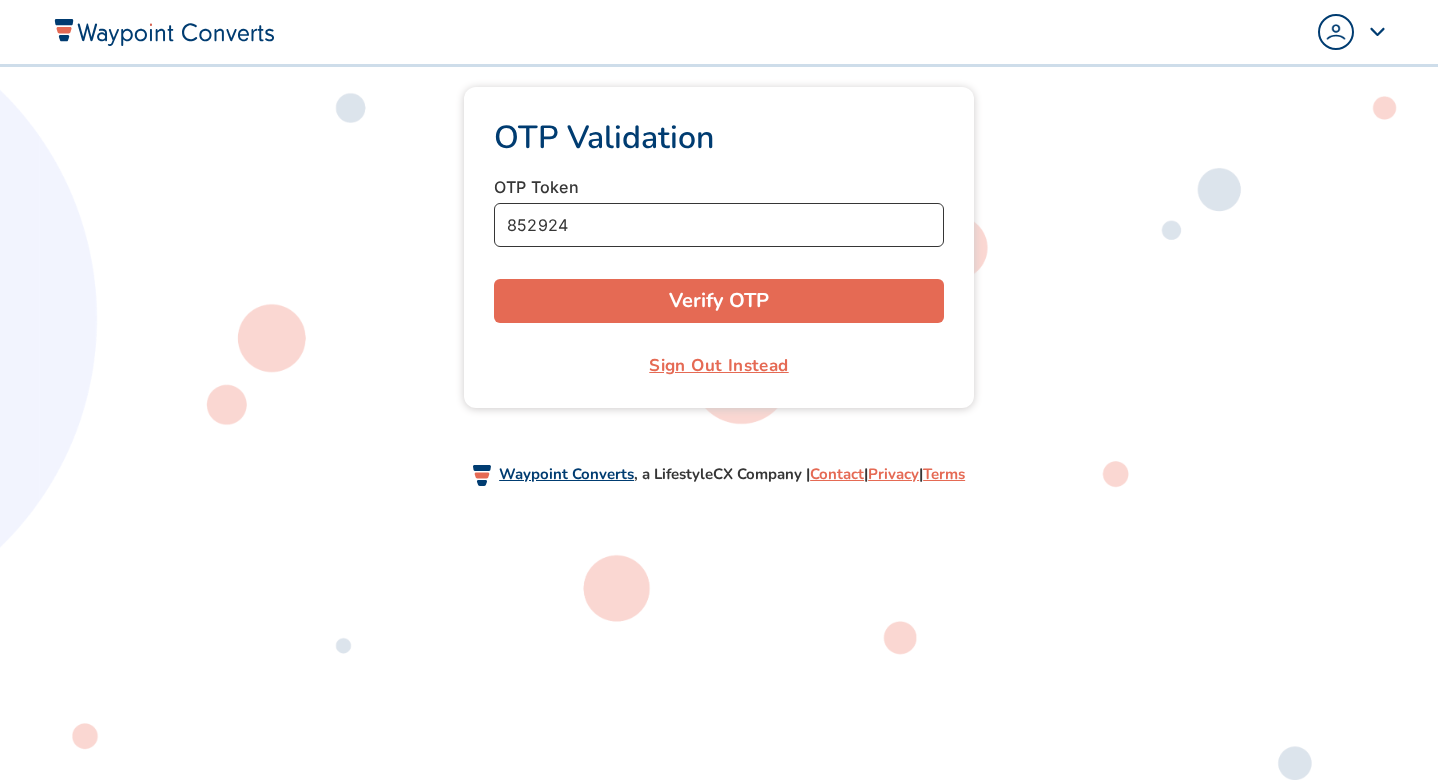 type on "852924" 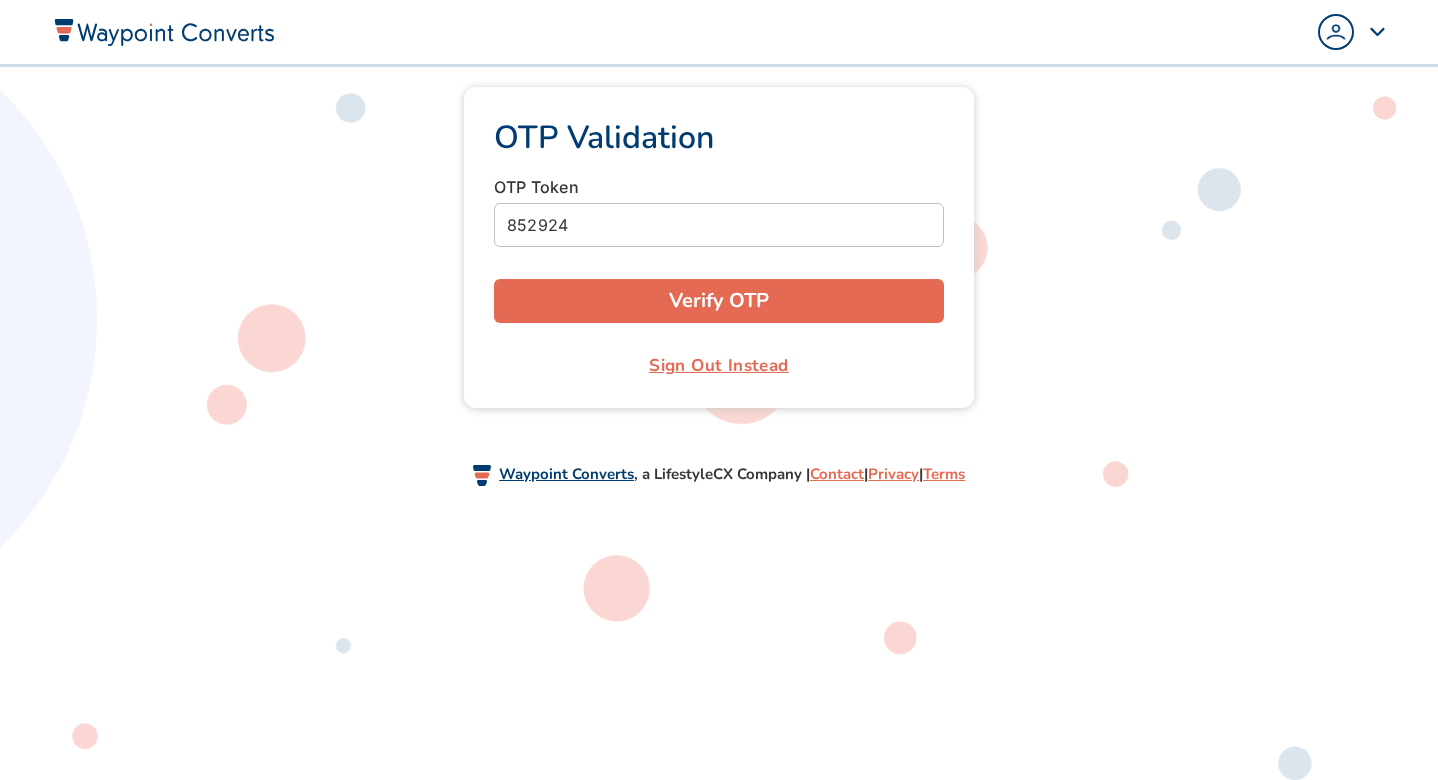 click on "OTP Validation OTP Token 852924 Verify OTP Sign Out Instead" at bounding box center [719, 247] 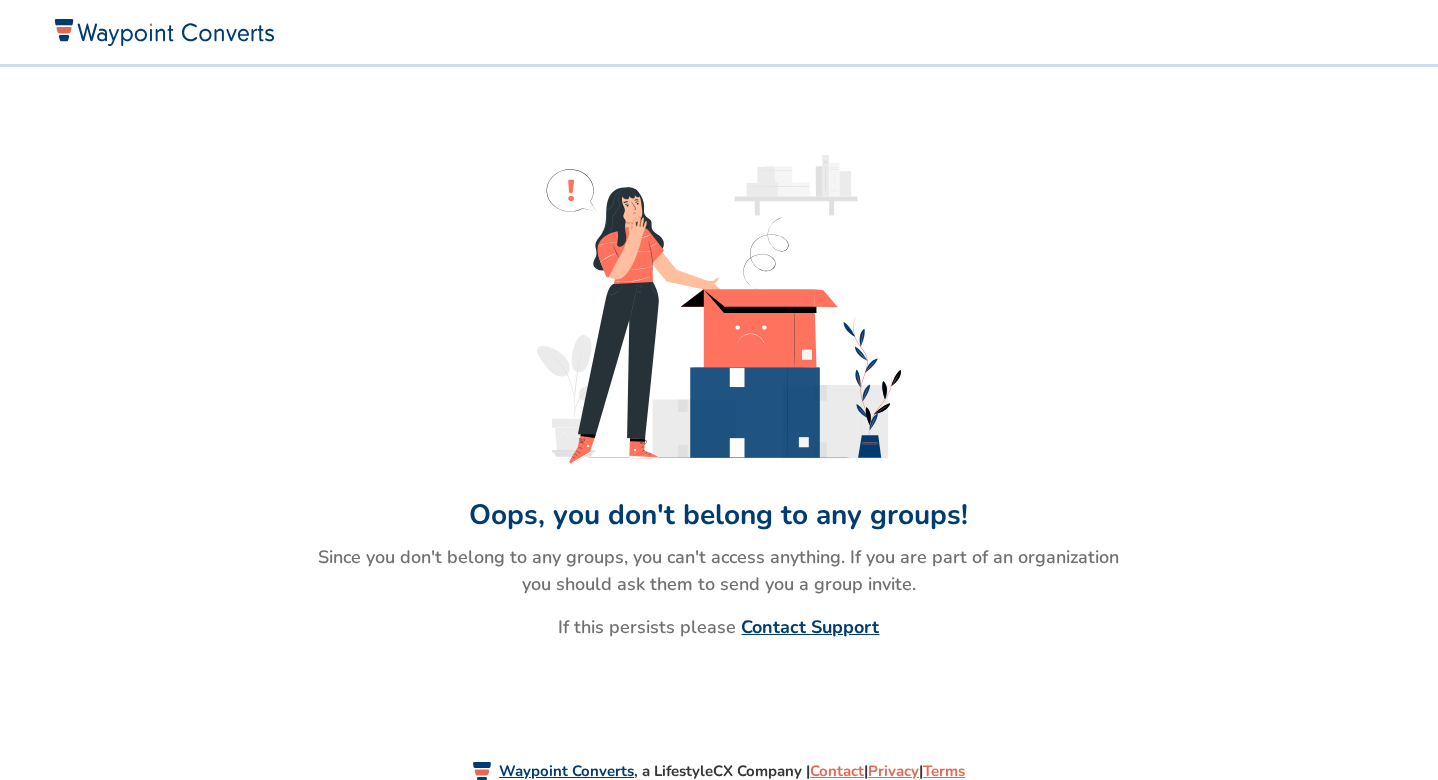scroll, scrollTop: 0, scrollLeft: 0, axis: both 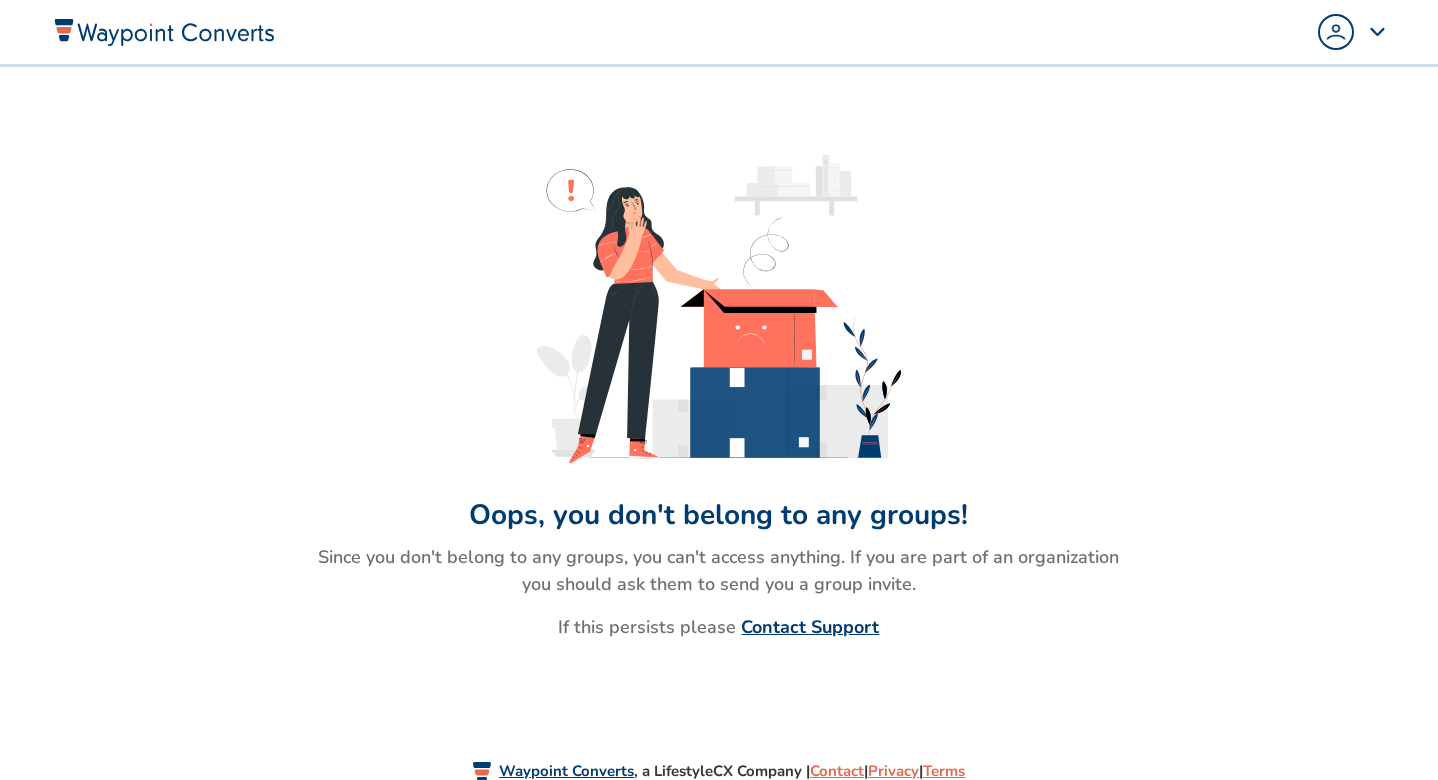 click at bounding box center [1336, 32] 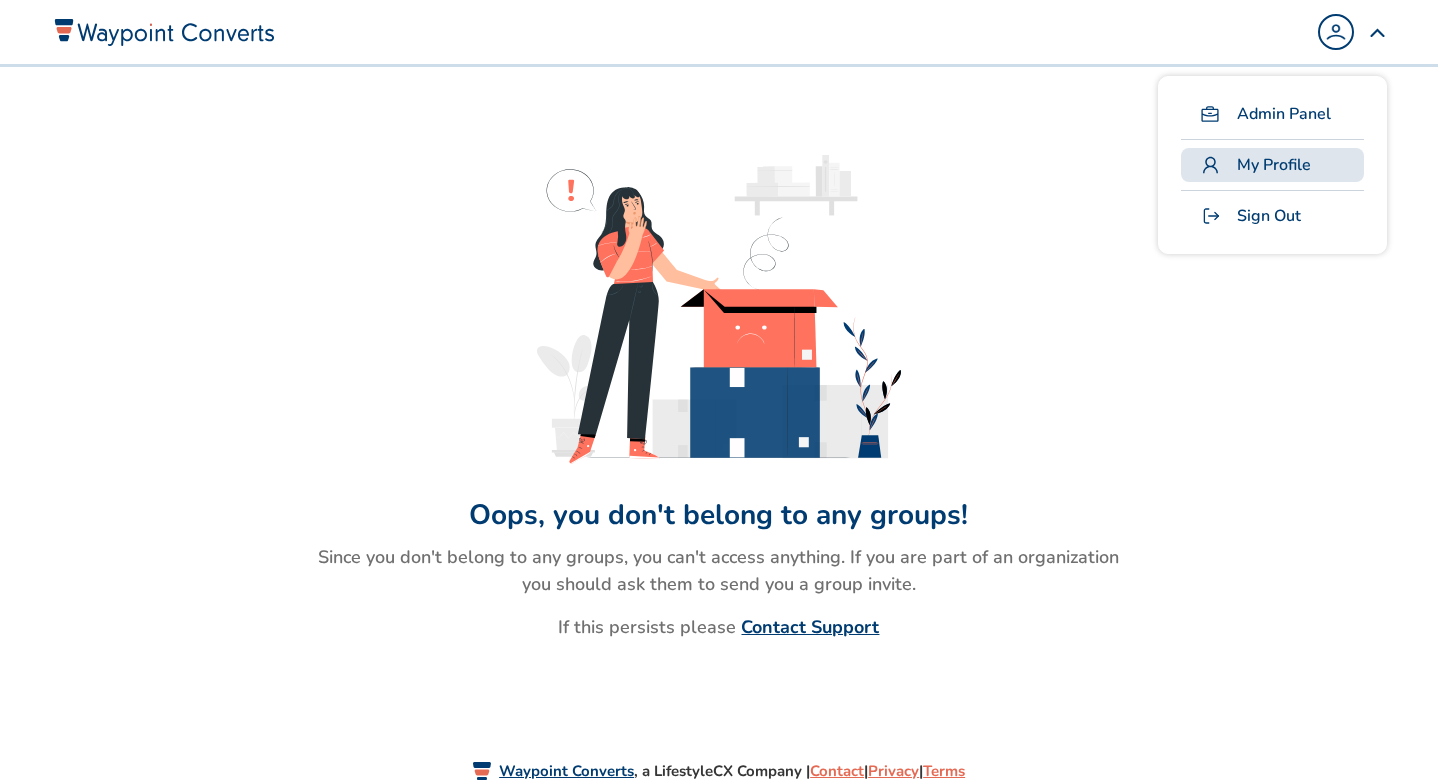 click on "My Profile" at bounding box center [1274, 165] 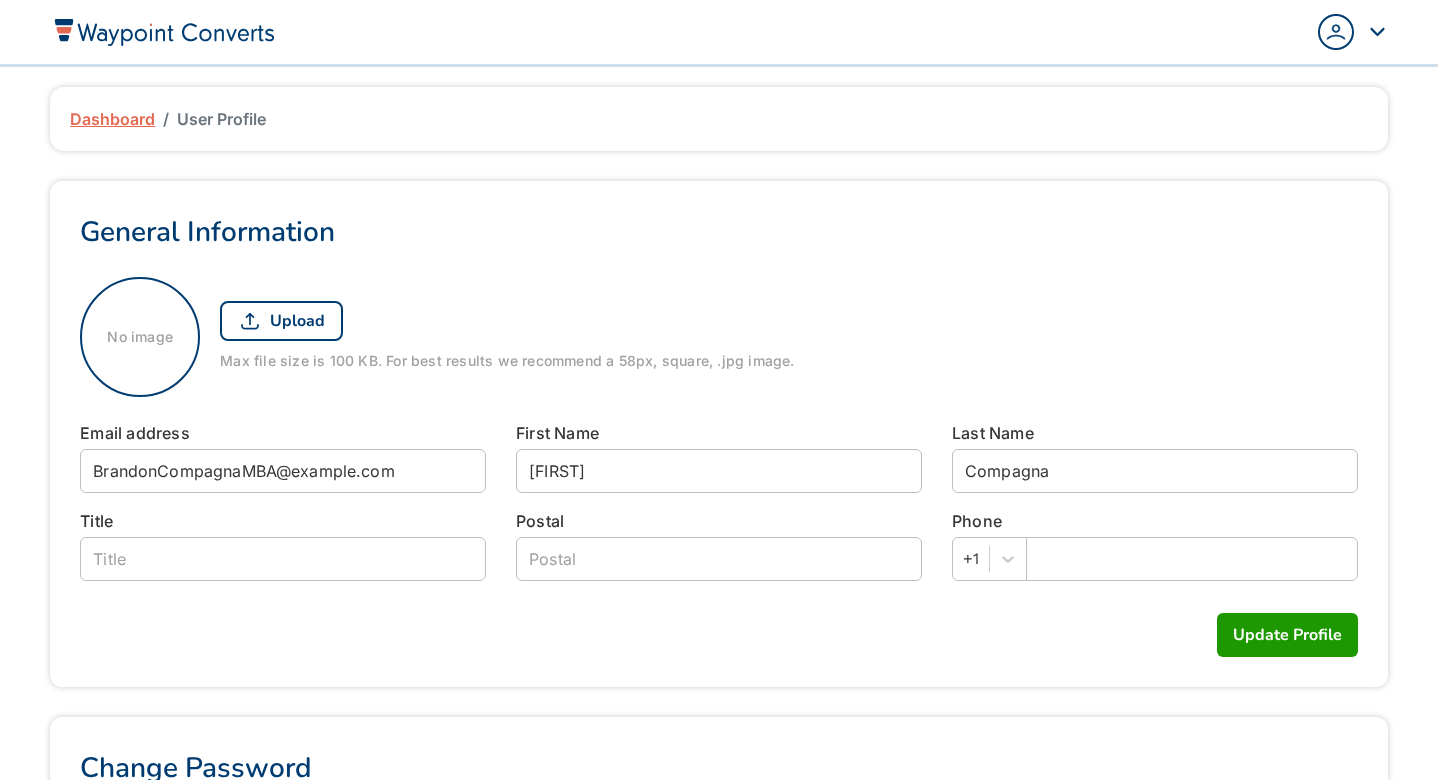 scroll, scrollTop: 0, scrollLeft: 0, axis: both 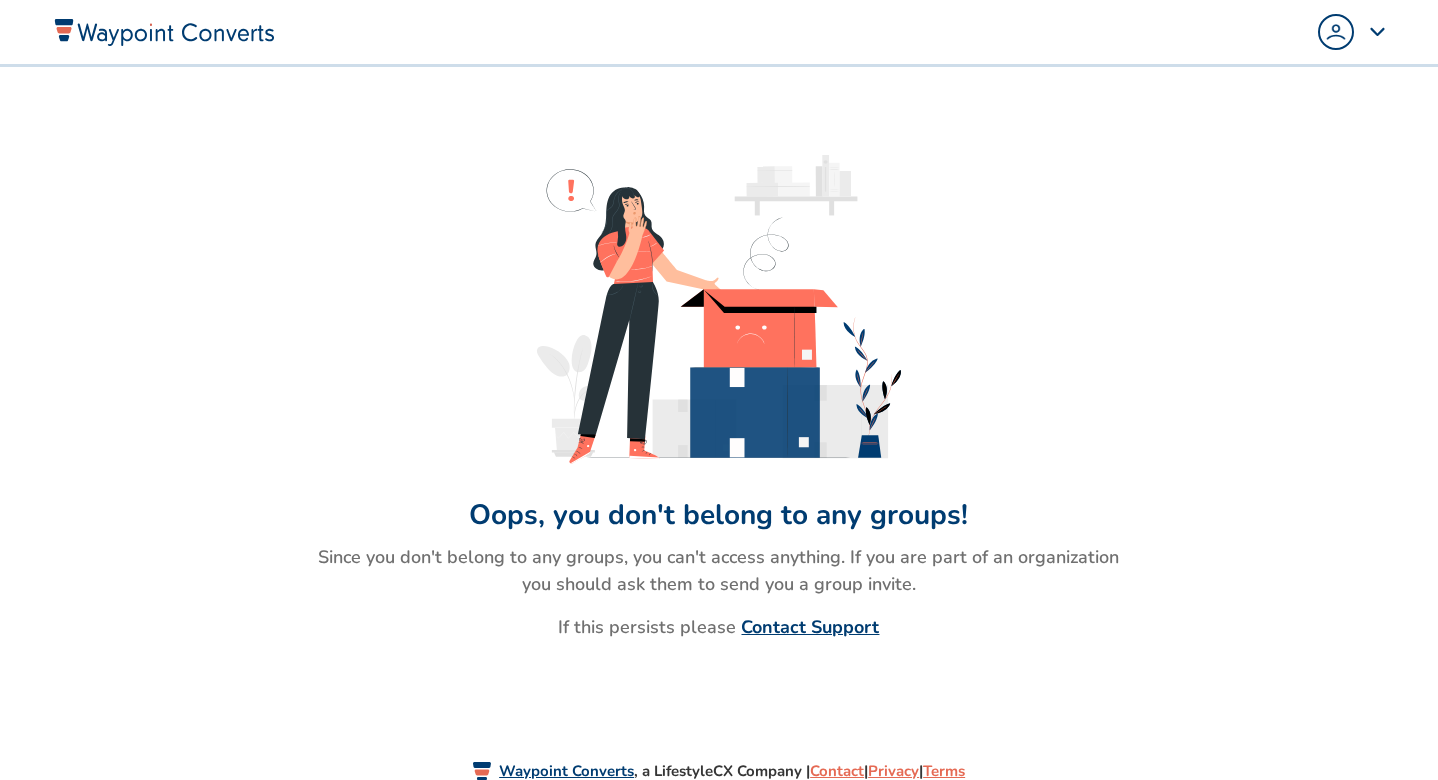 click at bounding box center (163, 31) 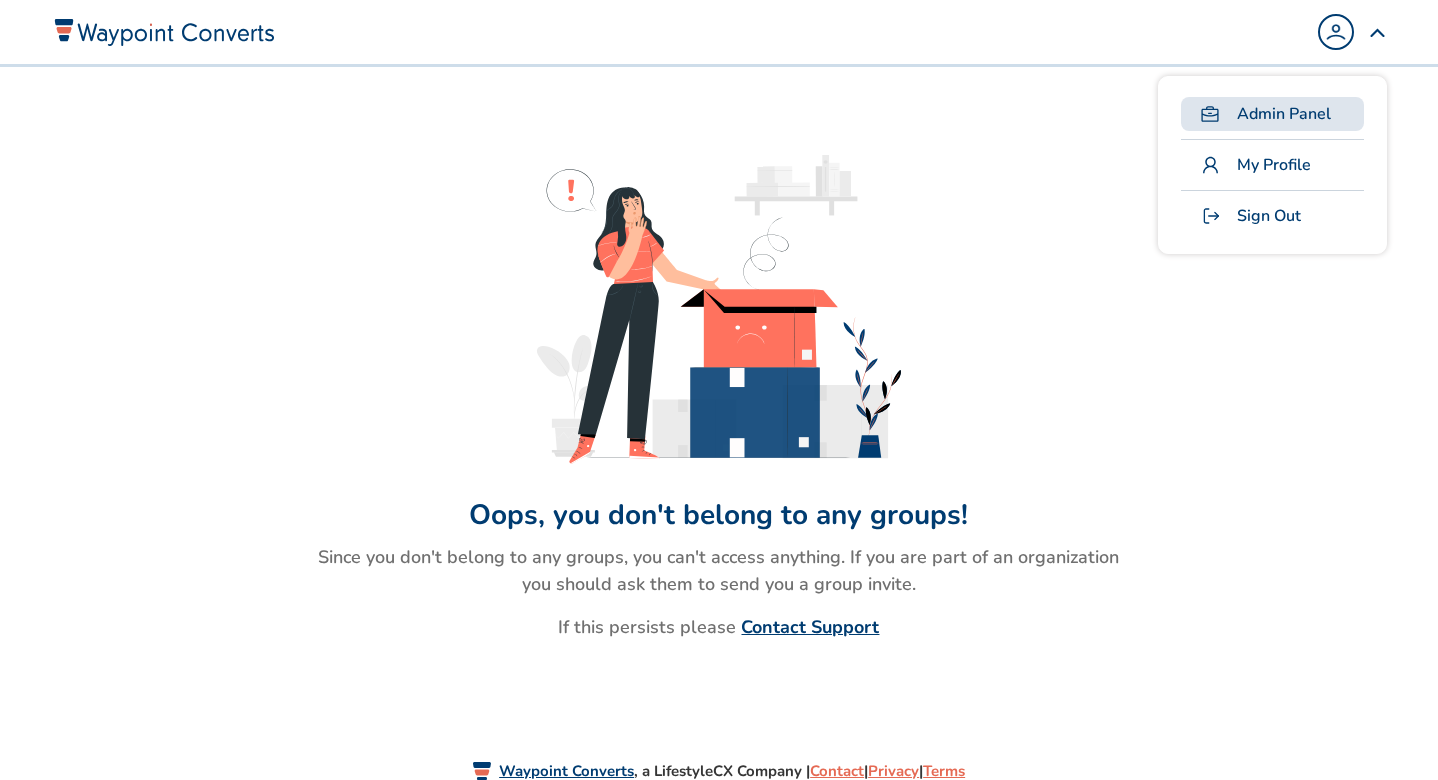 click on "Admin Panel" at bounding box center (1284, 114) 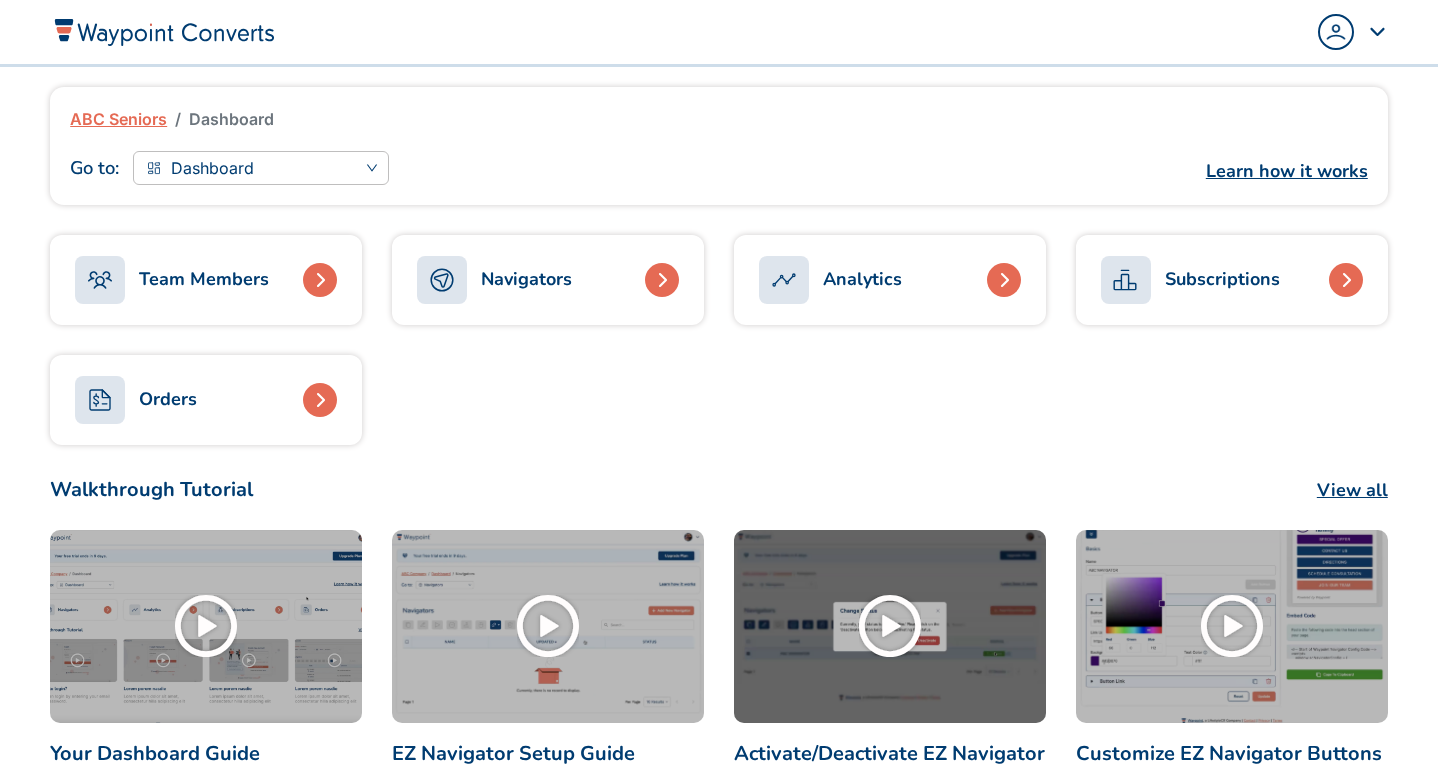 scroll, scrollTop: 0, scrollLeft: 0, axis: both 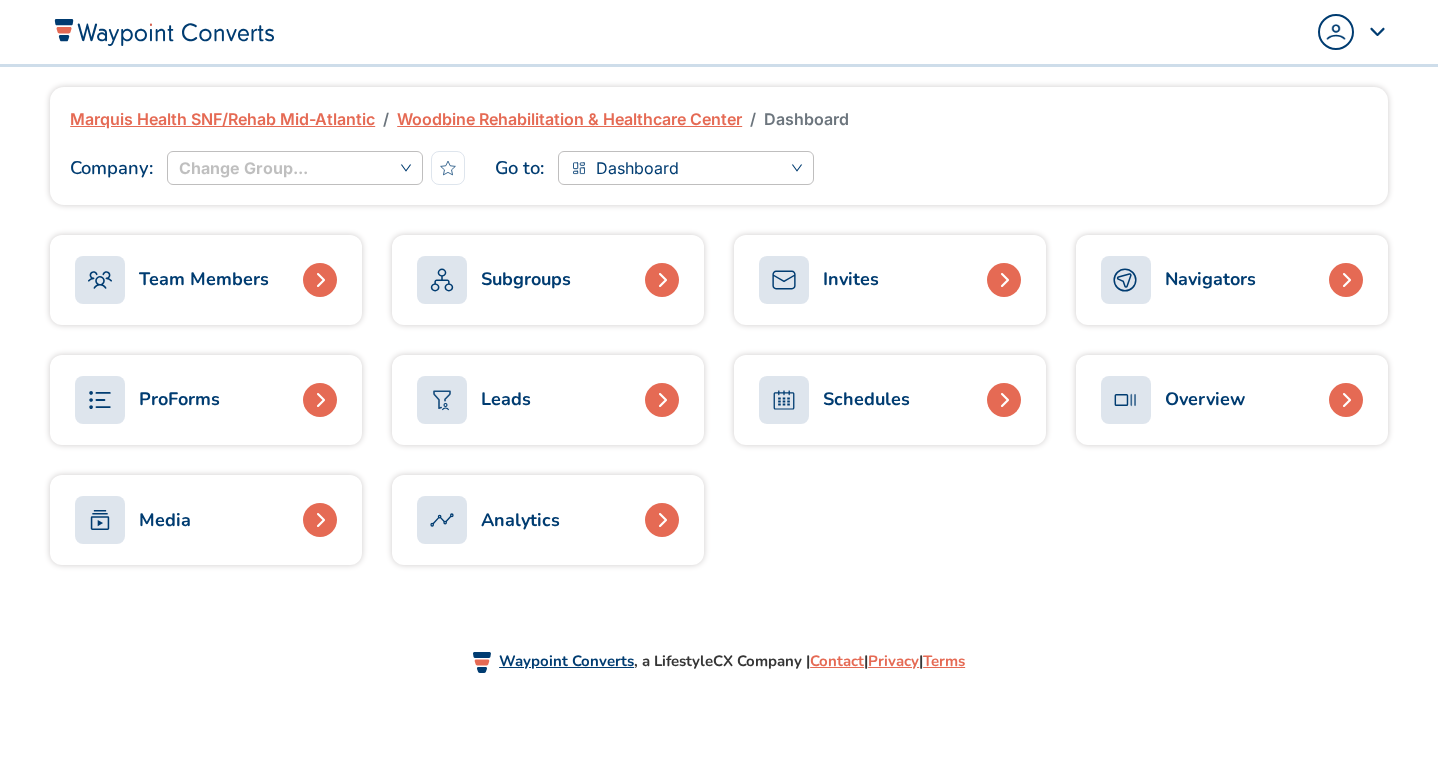 click on "ProForms" at bounding box center [179, 399] 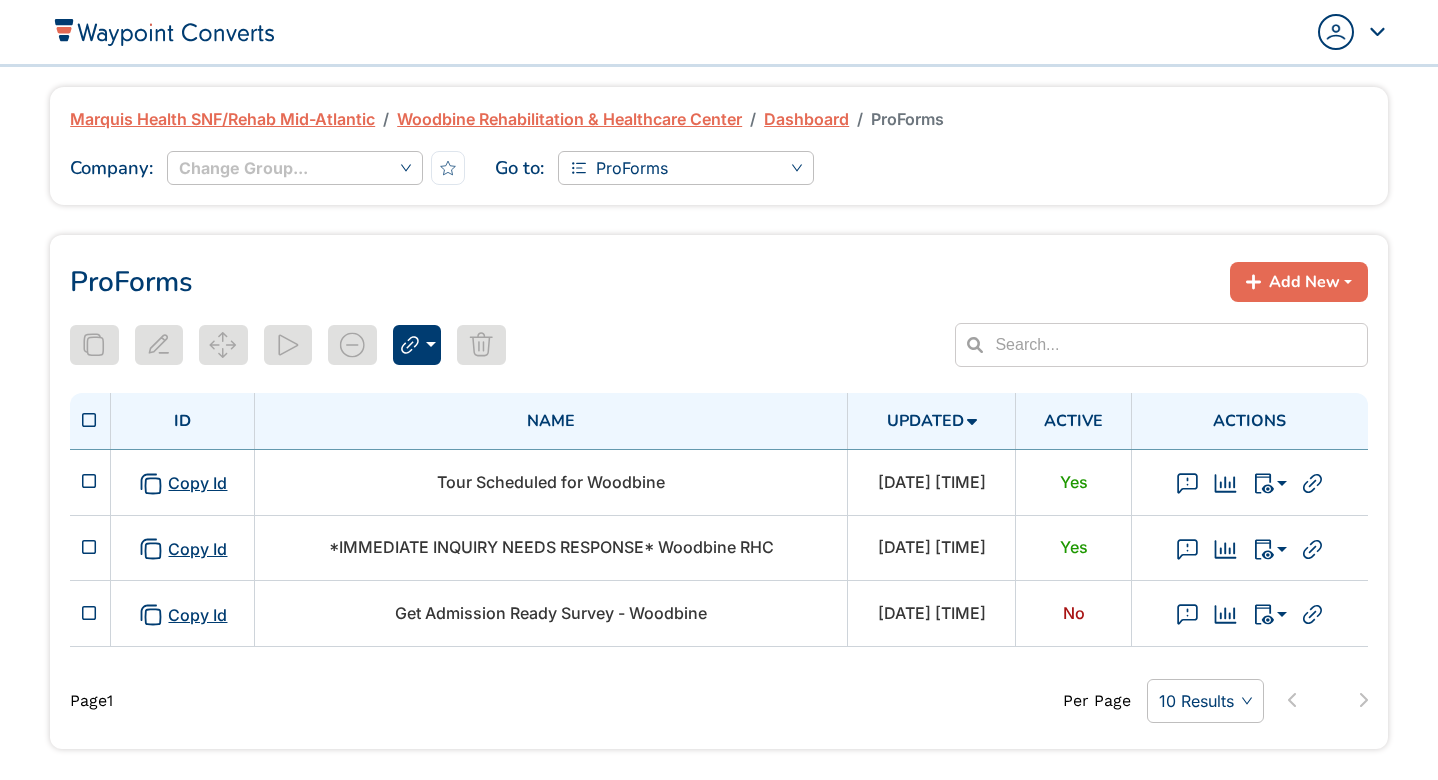 scroll, scrollTop: 0, scrollLeft: 0, axis: both 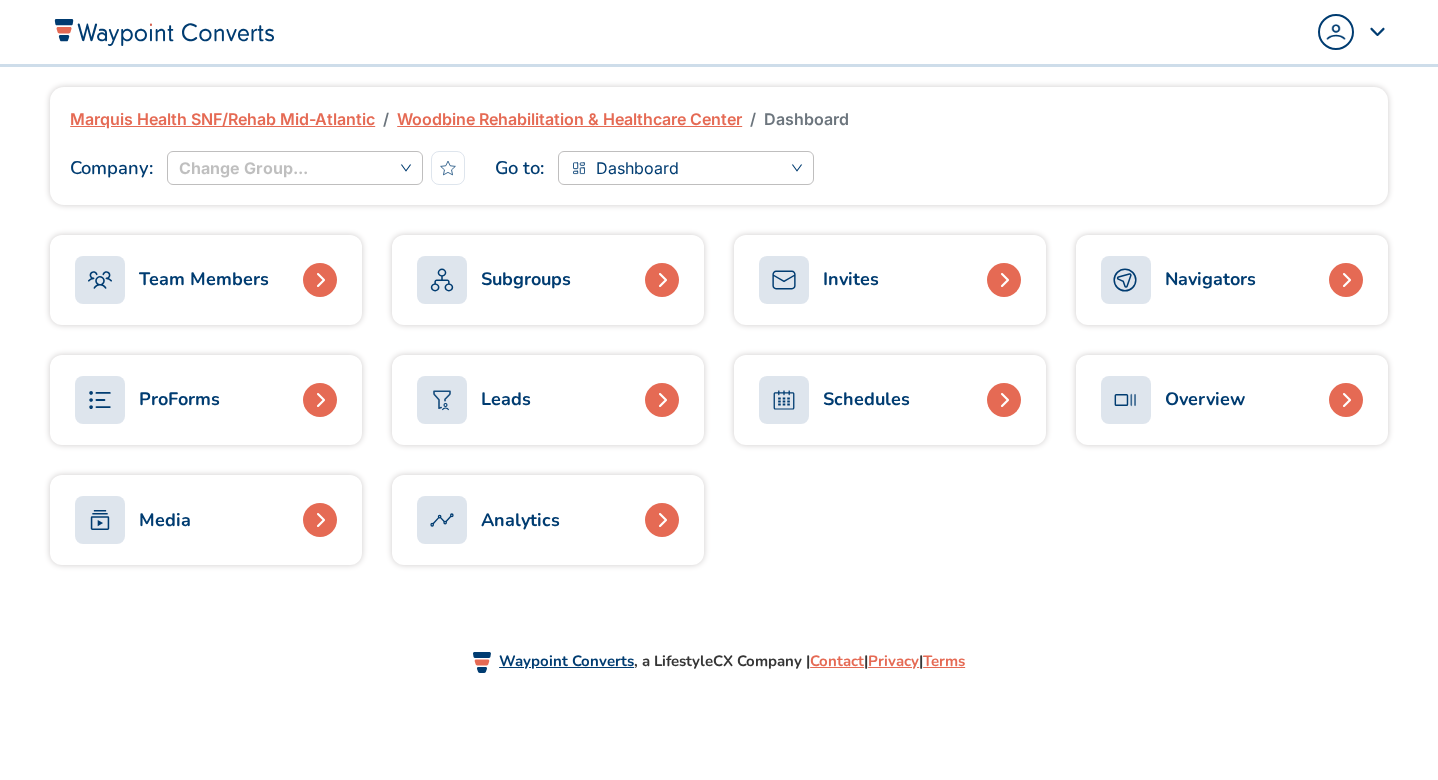 click on "Analytics" at bounding box center (520, 520) 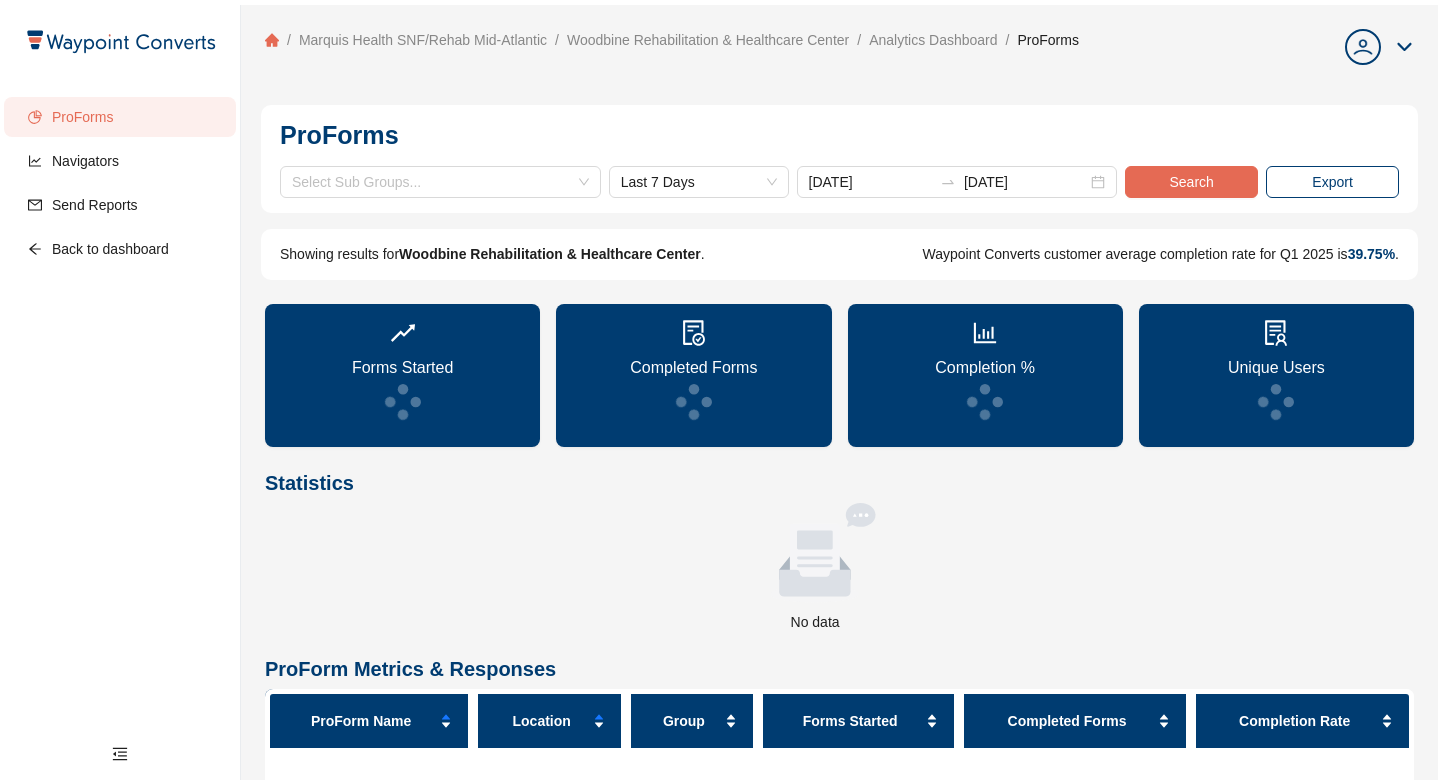 scroll, scrollTop: 0, scrollLeft: 0, axis: both 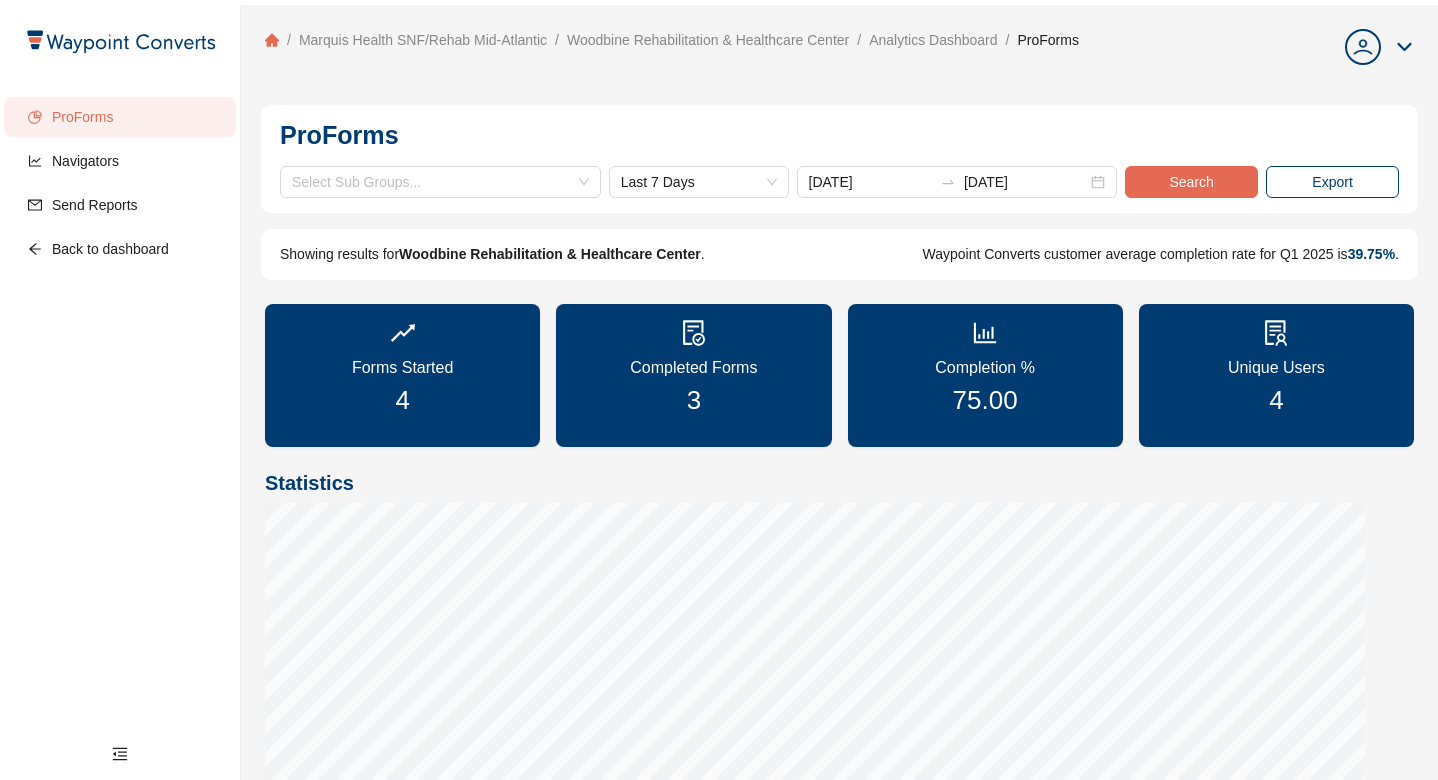 click at bounding box center (1379, 47) 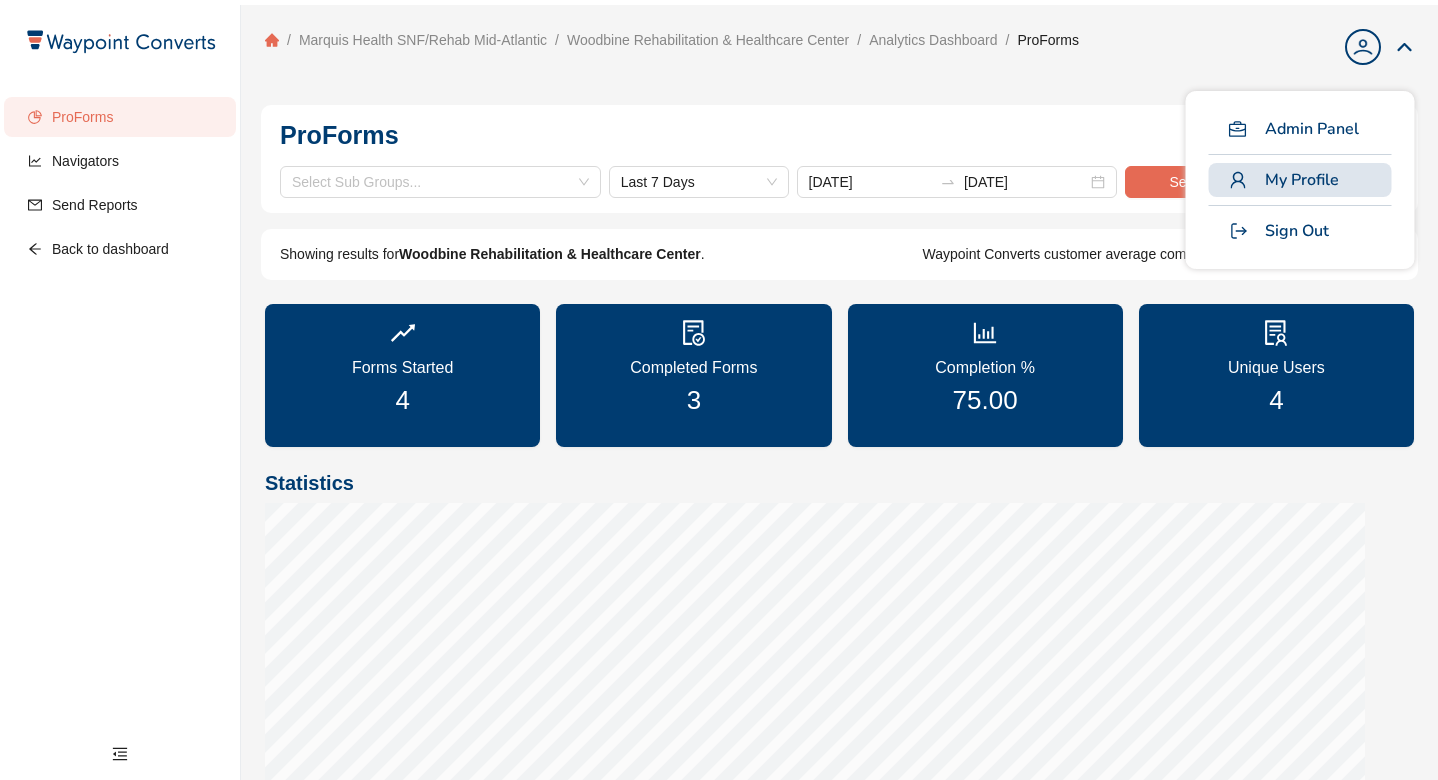click on "My Profile" at bounding box center [1302, 180] 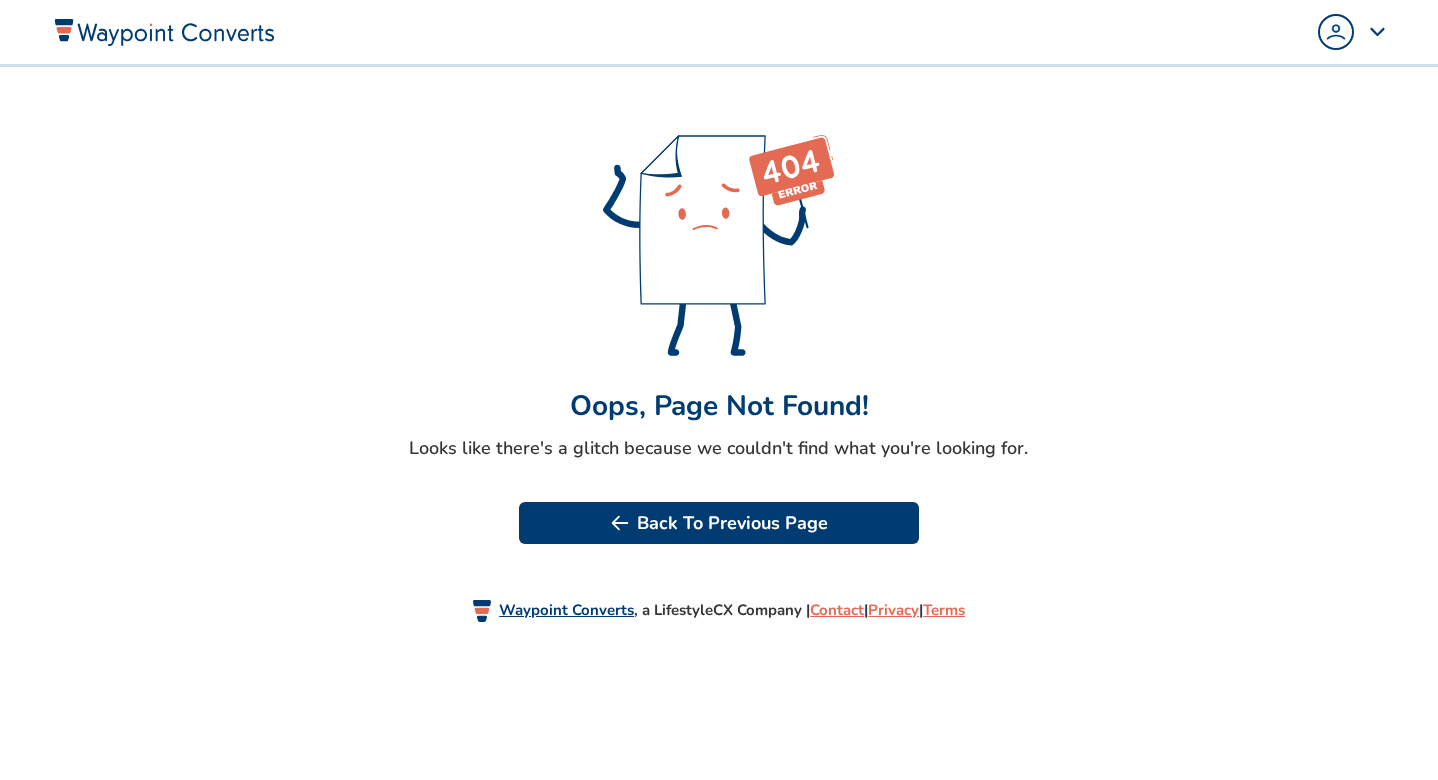 scroll, scrollTop: 0, scrollLeft: 0, axis: both 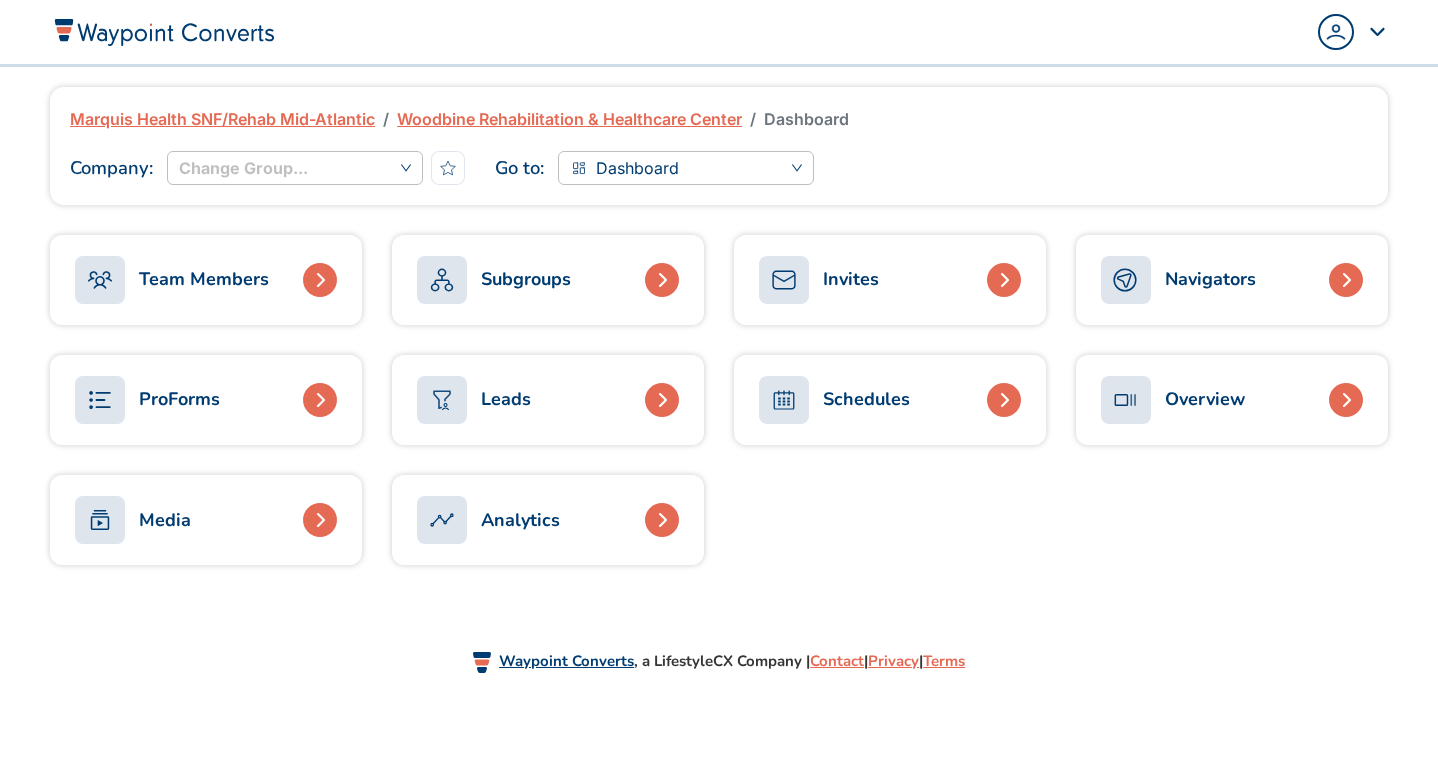click on "Schedules" at bounding box center (866, 399) 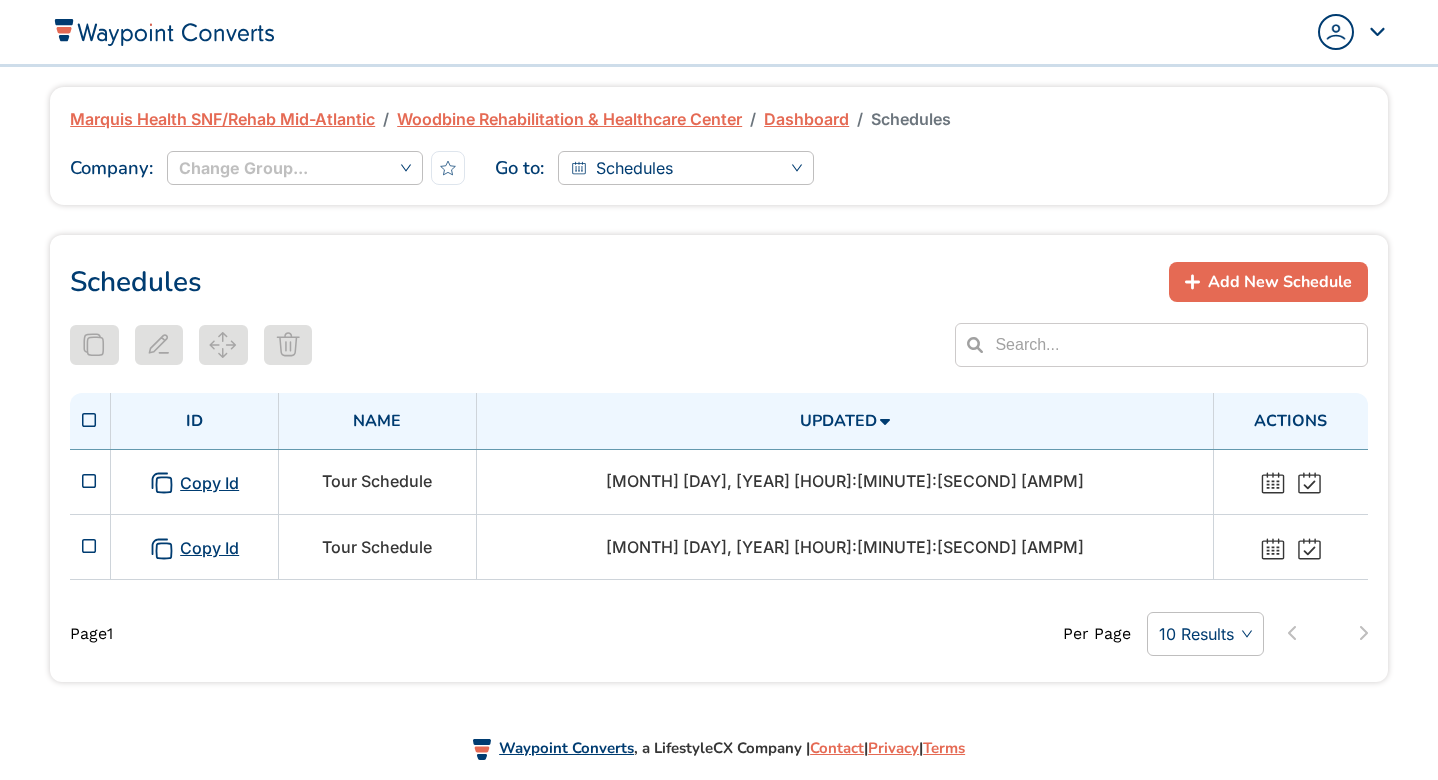 scroll, scrollTop: 0, scrollLeft: 0, axis: both 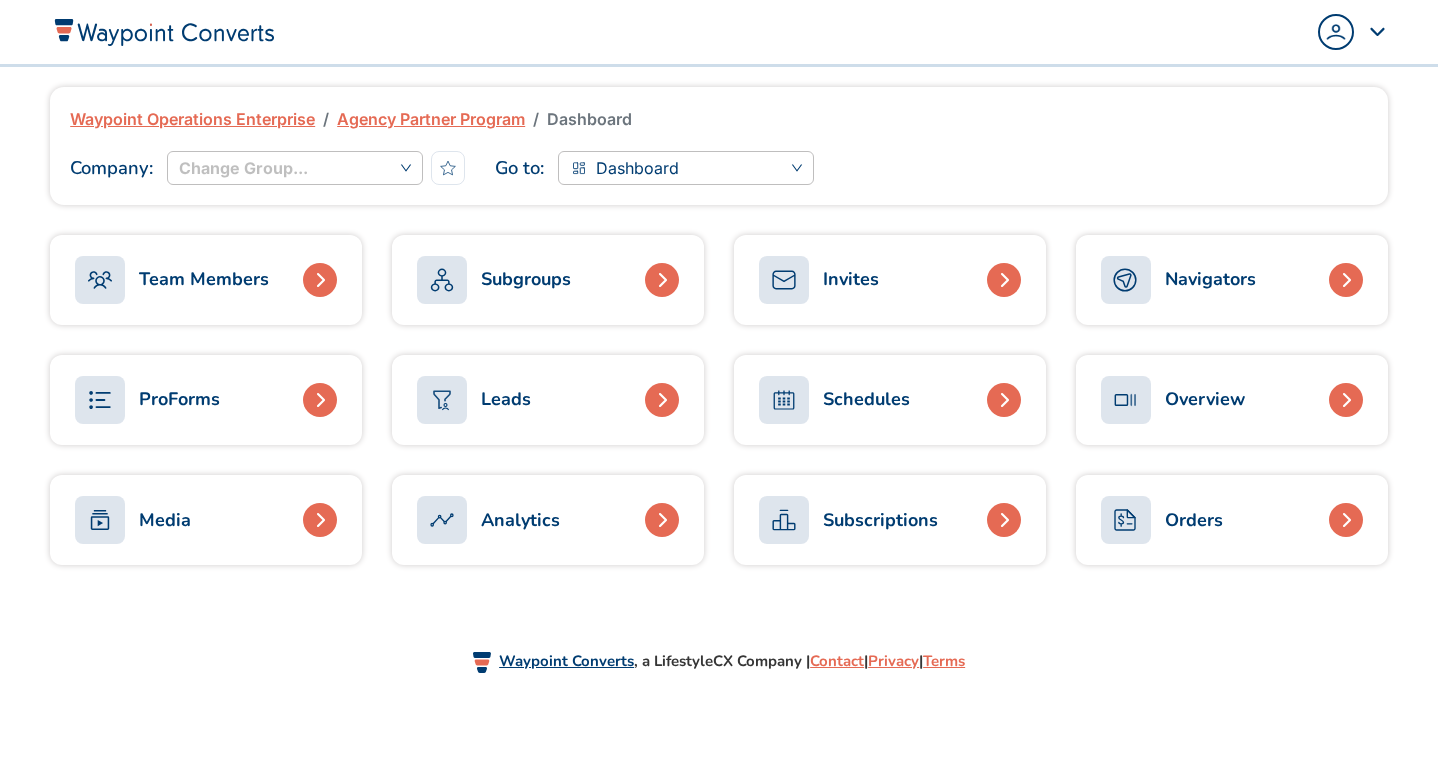 click on "Navigators" at bounding box center (1210, 279) 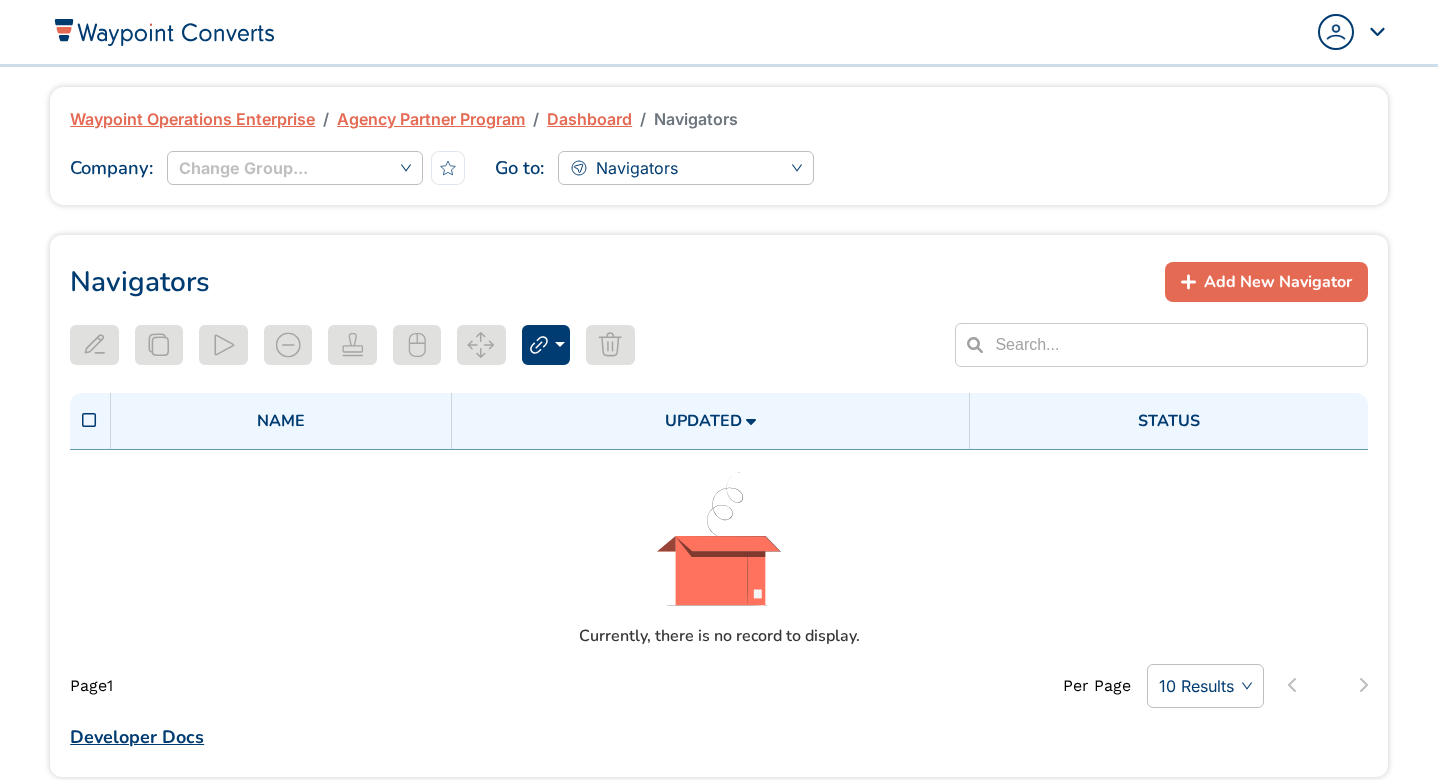 scroll, scrollTop: 0, scrollLeft: 0, axis: both 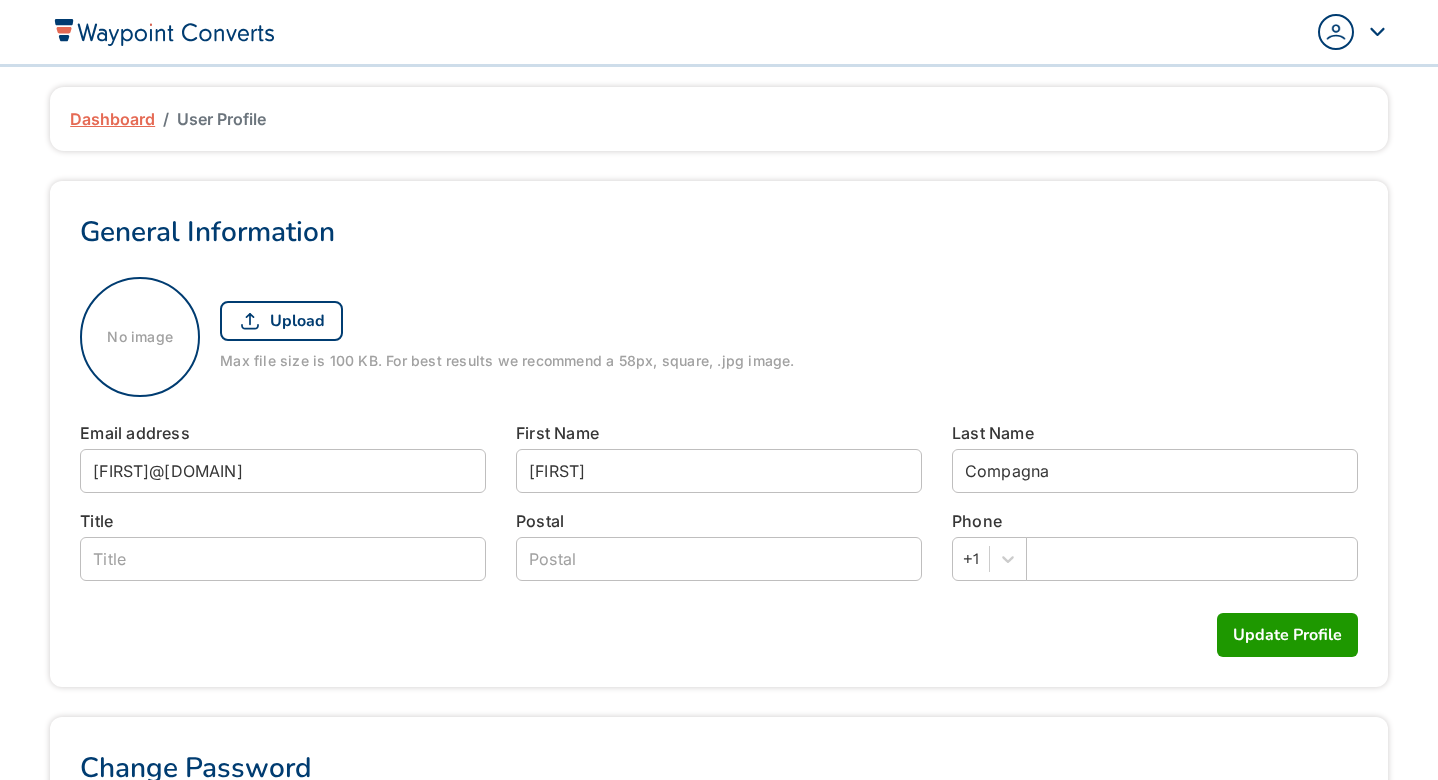 click at bounding box center (1336, 32) 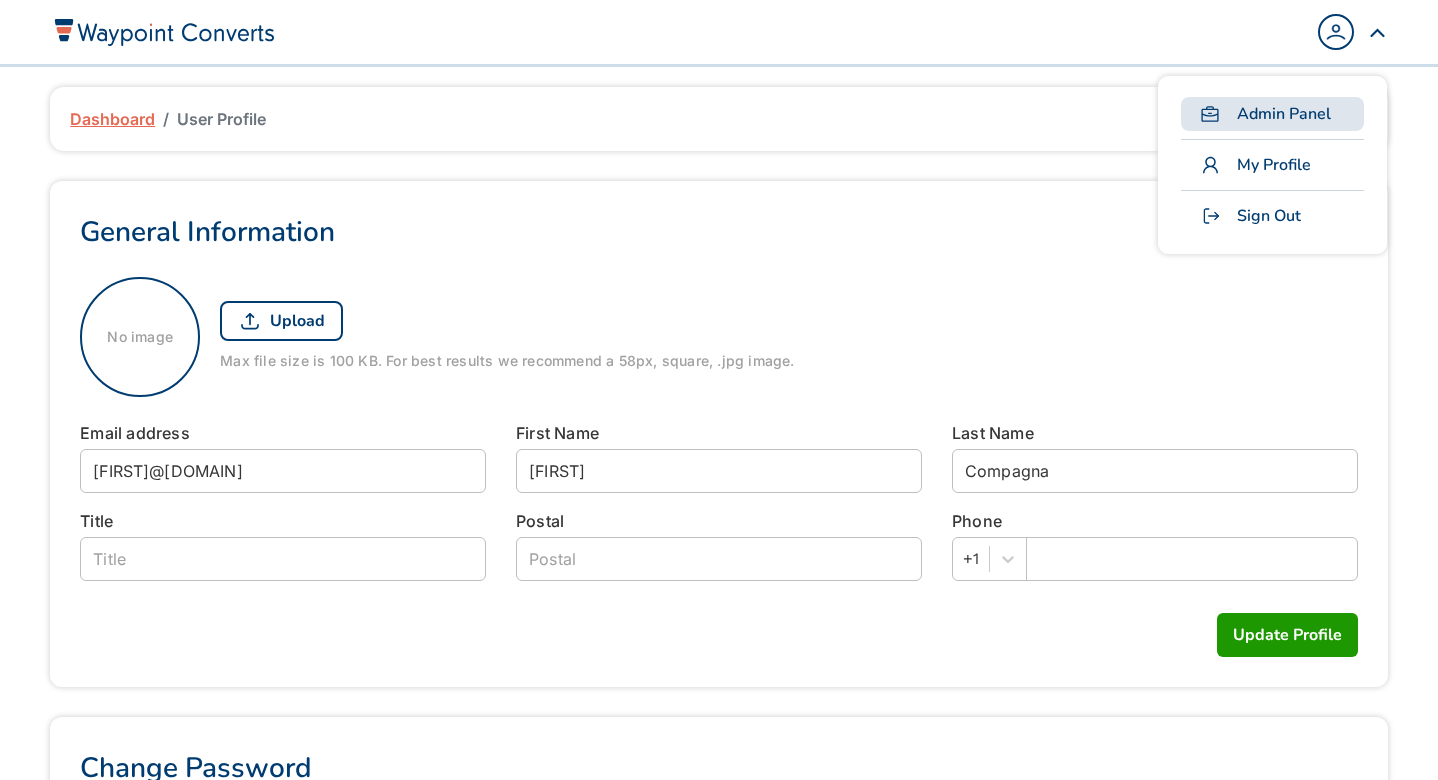 click on "Admin Panel" at bounding box center (1284, 114) 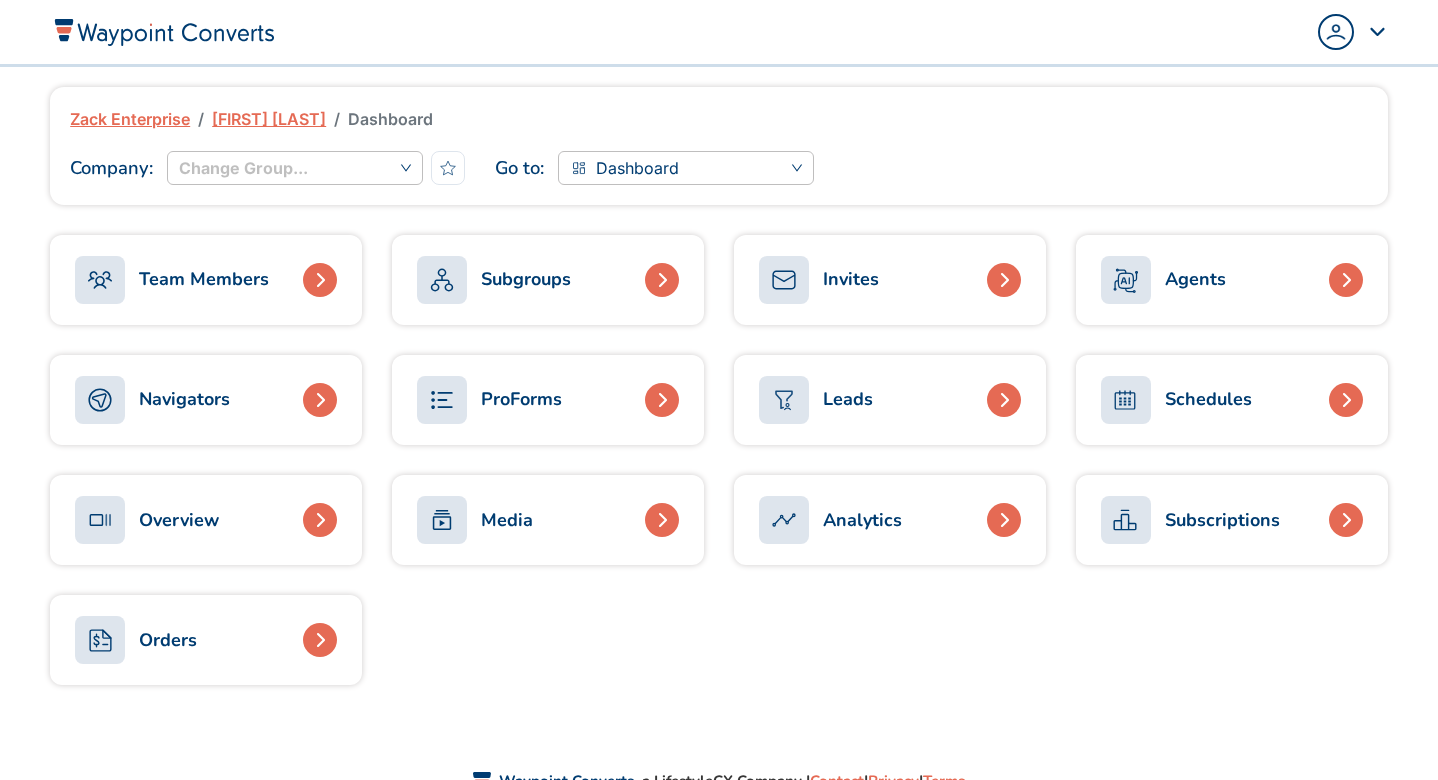 scroll, scrollTop: 0, scrollLeft: 0, axis: both 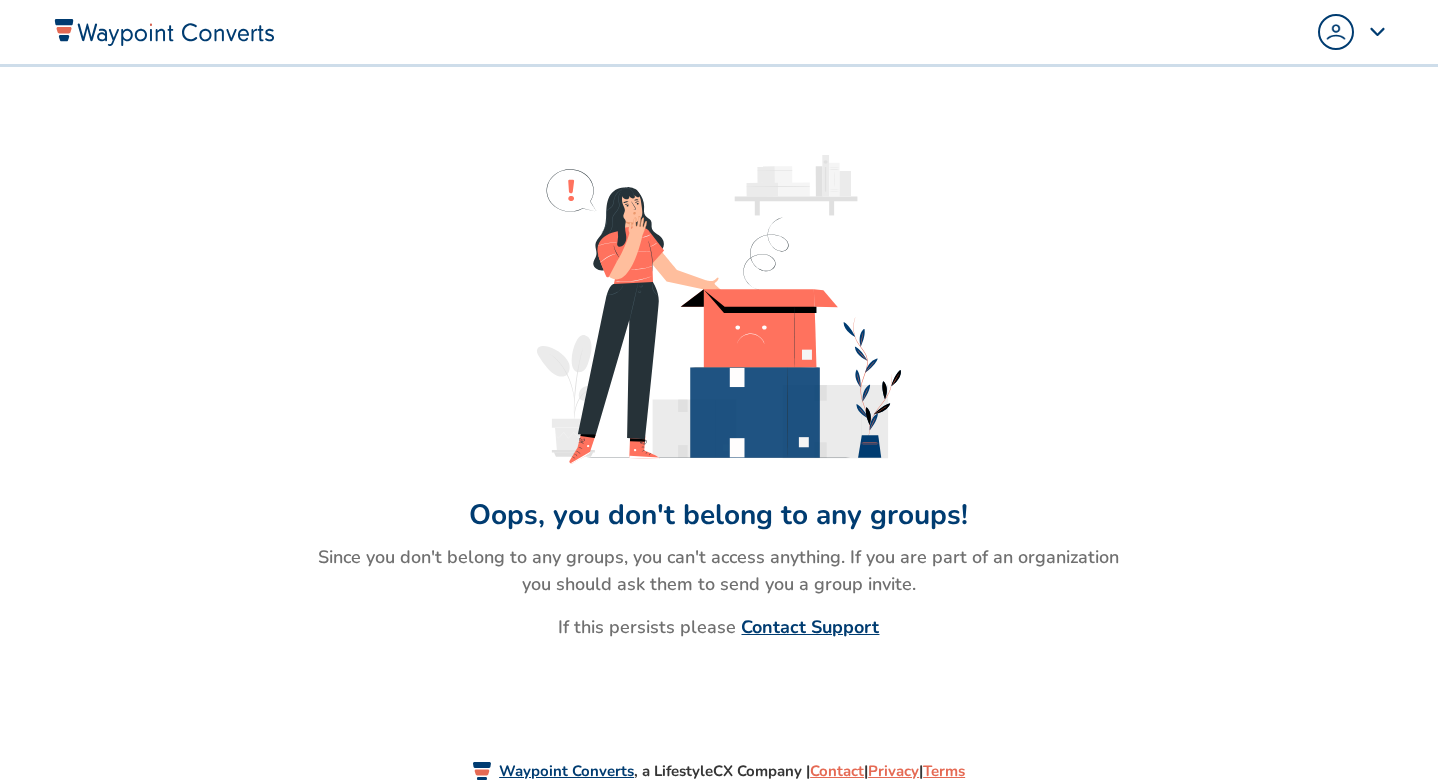 click at bounding box center (1352, 32) 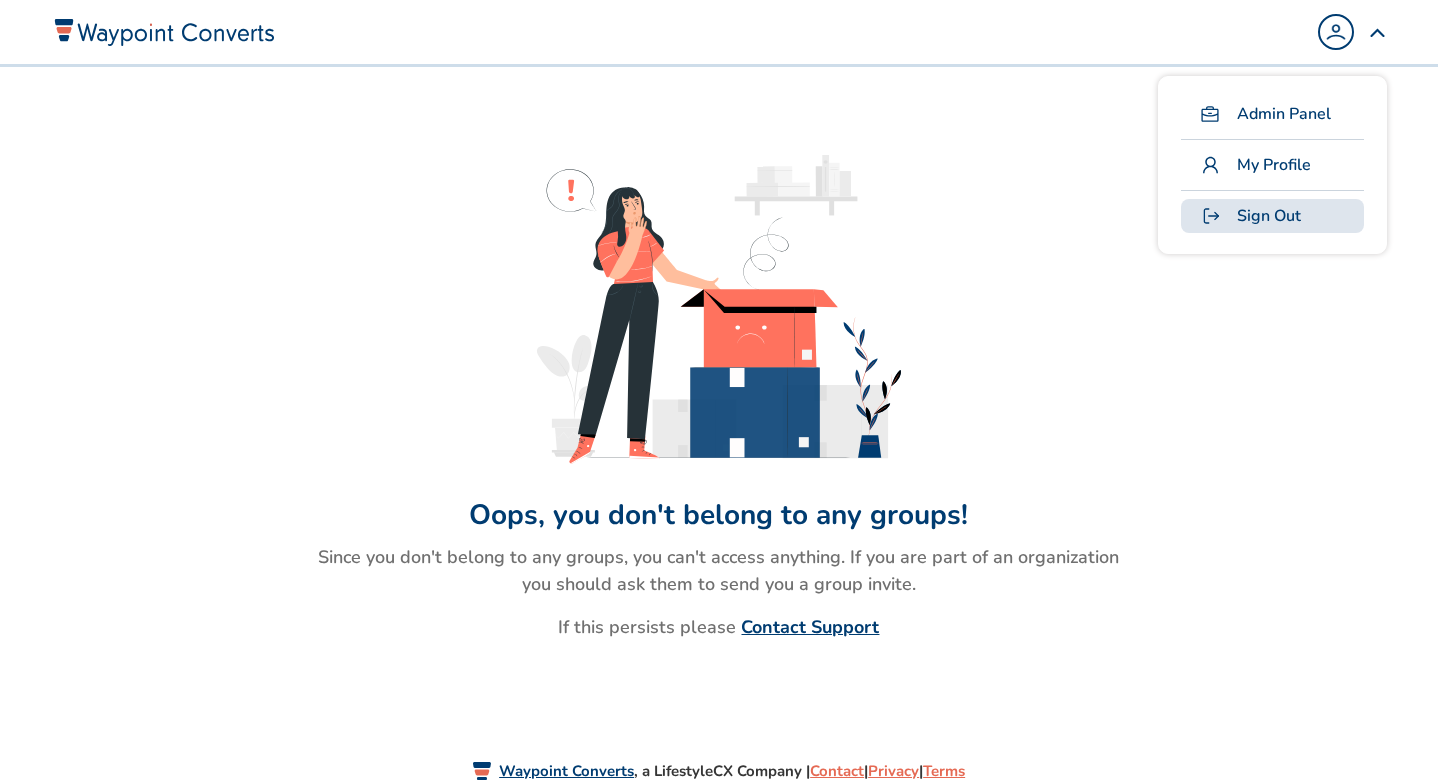 click on "Sign Out" at bounding box center [1272, 216] 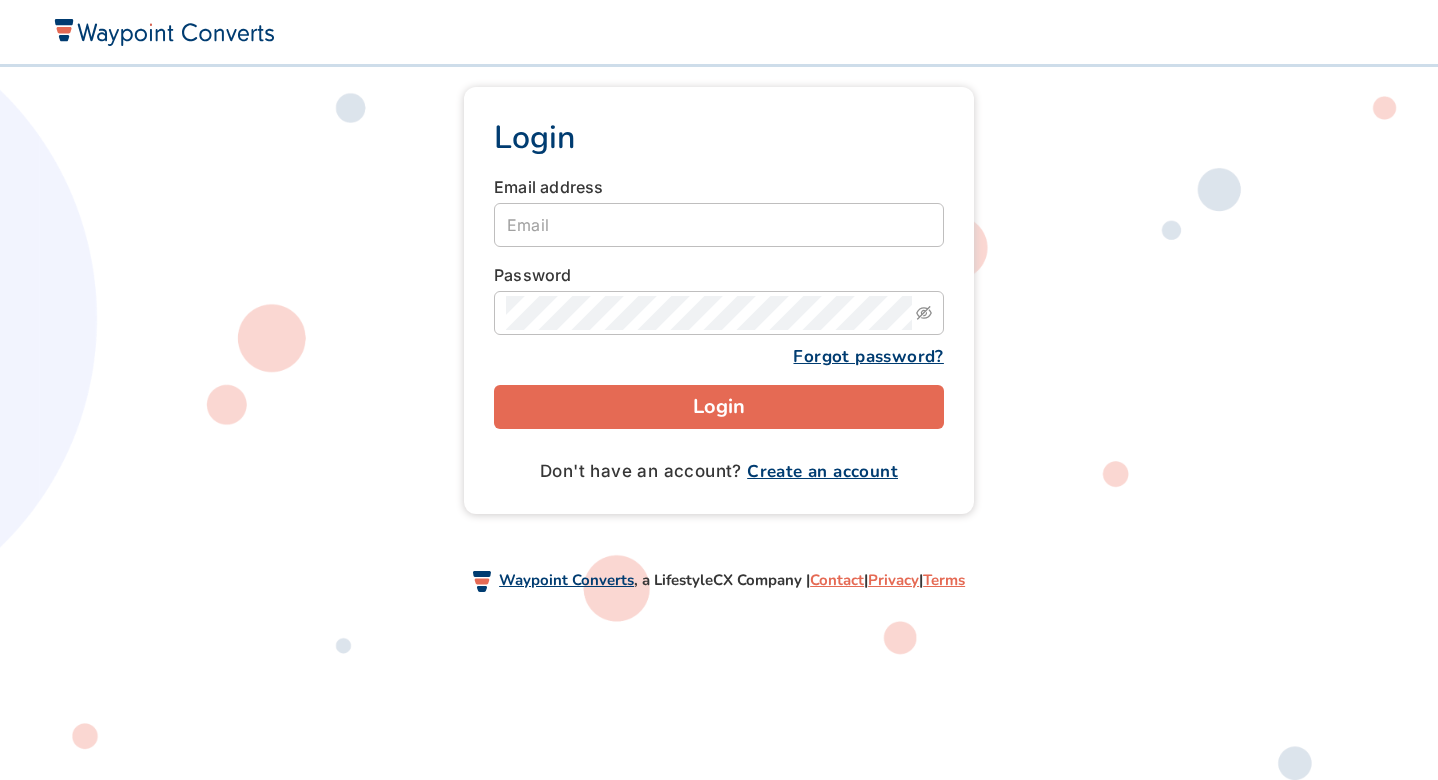 scroll, scrollTop: 0, scrollLeft: 0, axis: both 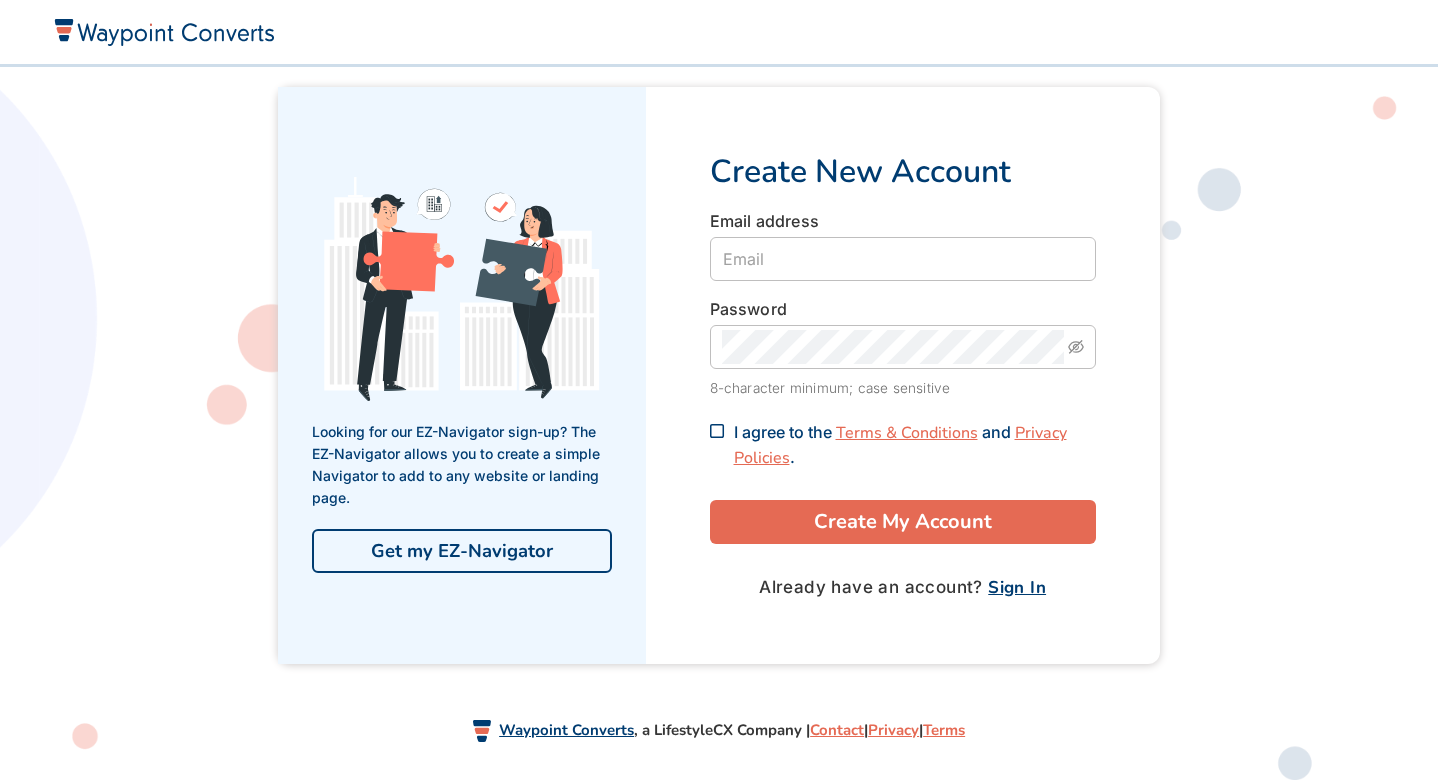 click on "Get my EZ-Navigator" at bounding box center [462, 551] 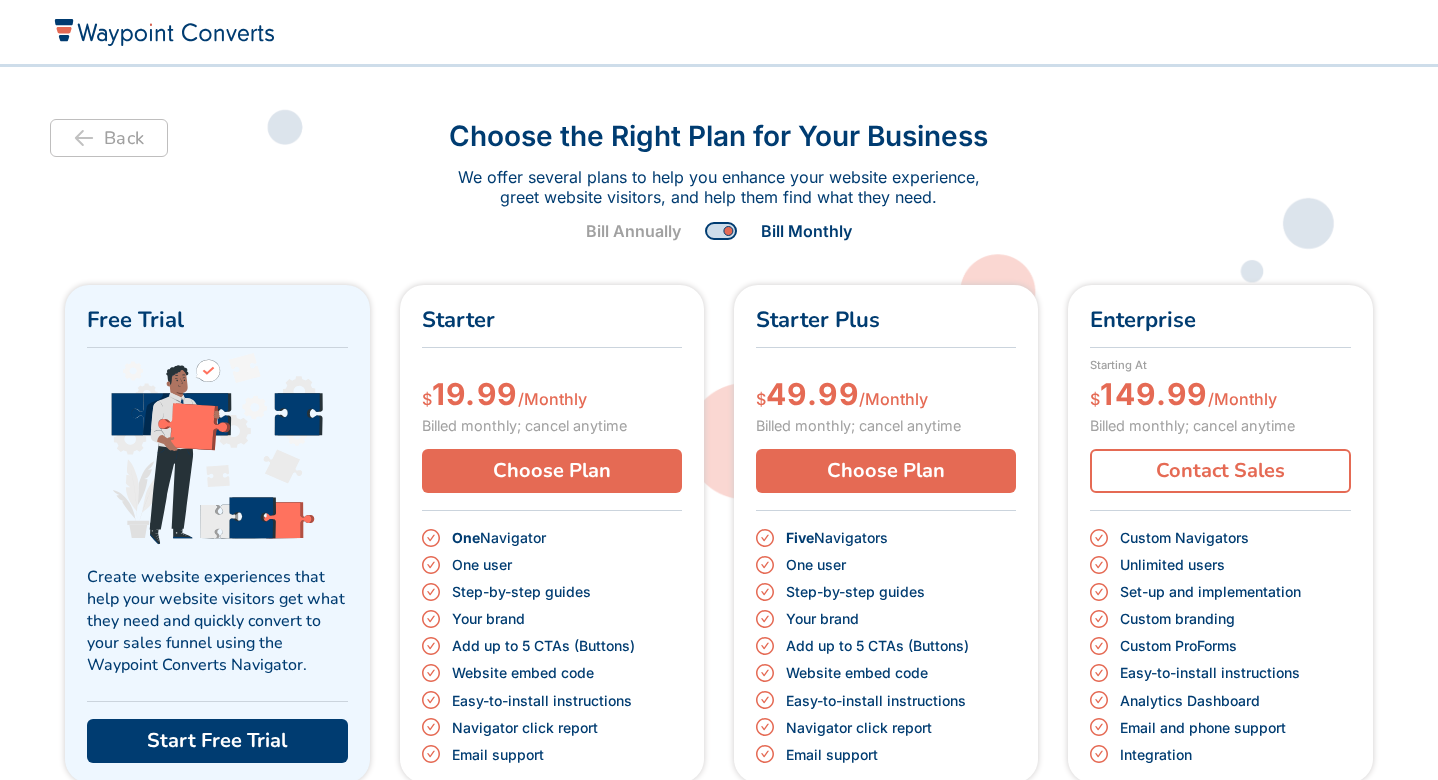 scroll, scrollTop: 0, scrollLeft: 0, axis: both 